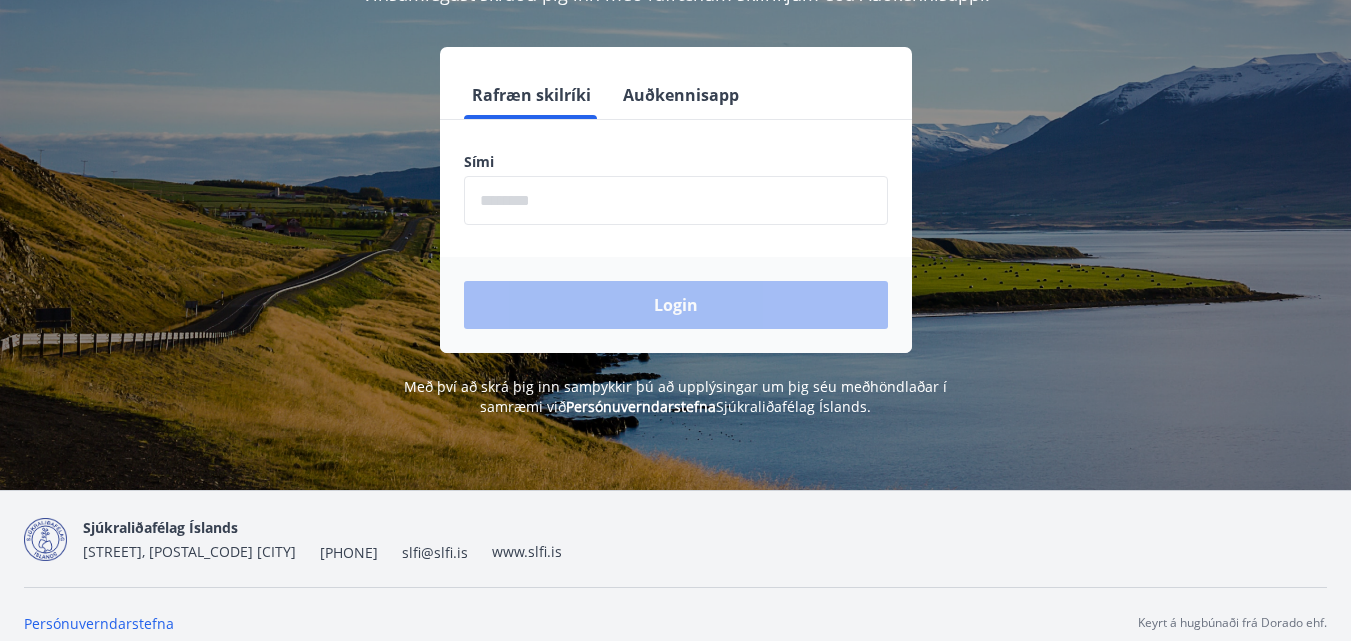 scroll, scrollTop: 248, scrollLeft: 0, axis: vertical 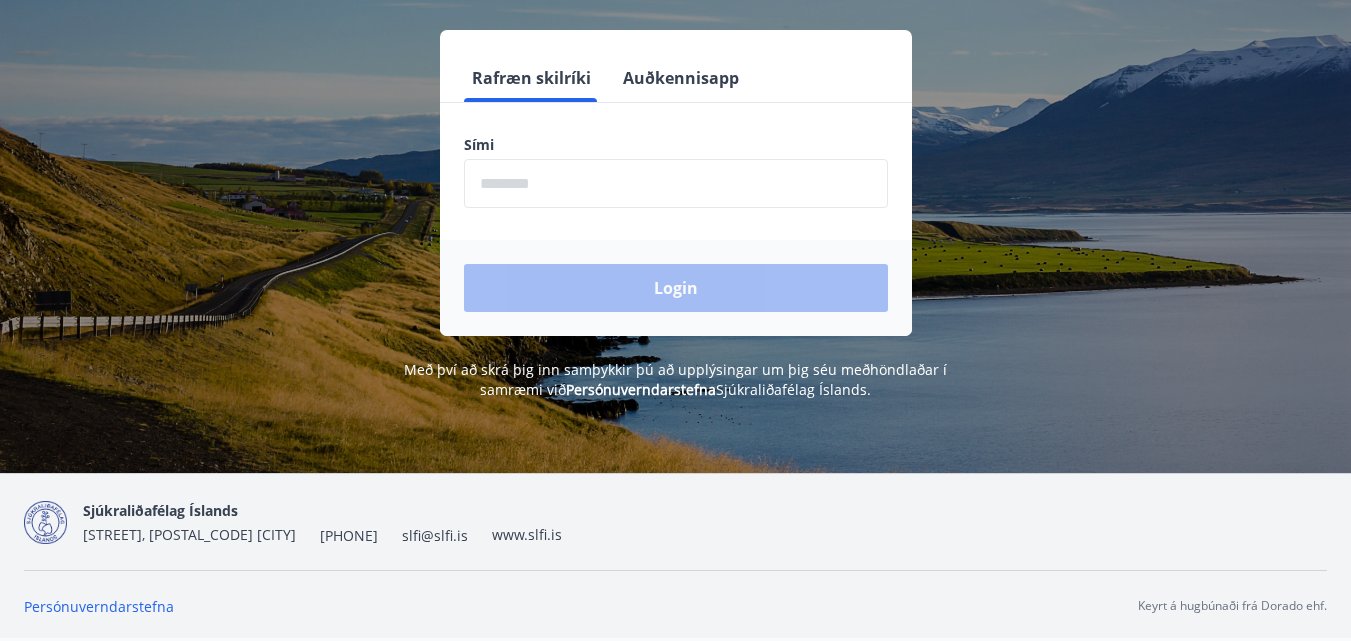 click on "Rafræn skilríki" at bounding box center [531, 78] 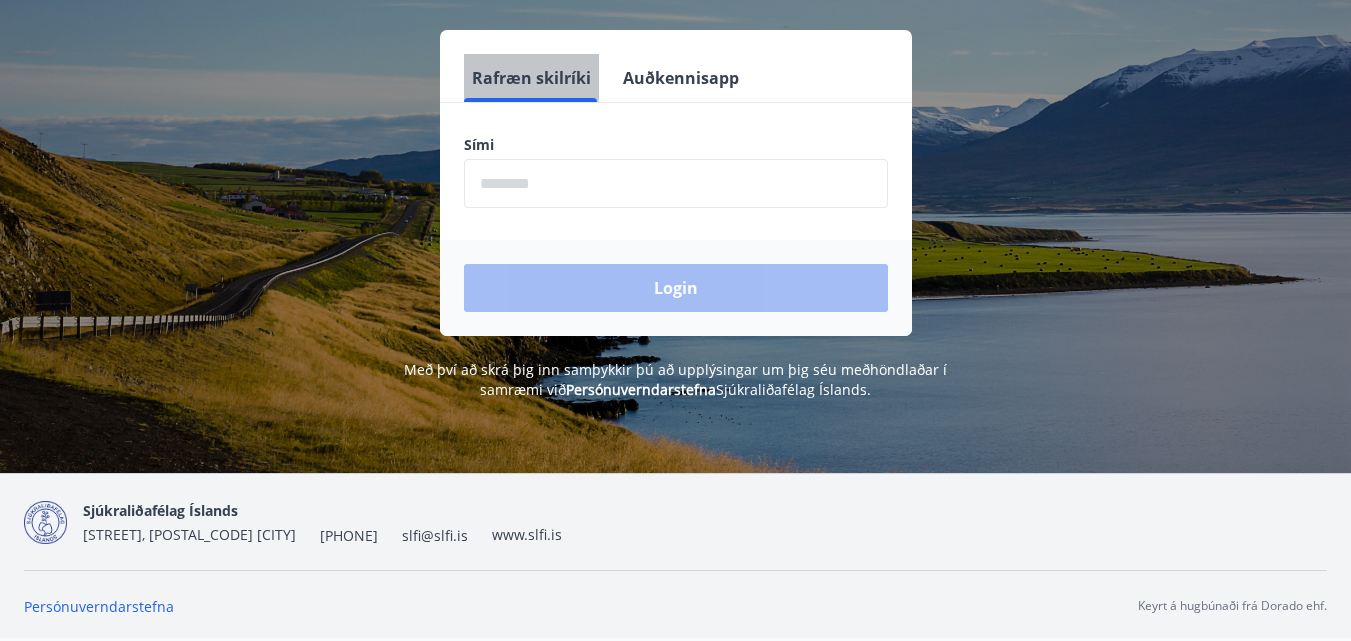 click on "Rafræn skilríki" at bounding box center (531, 78) 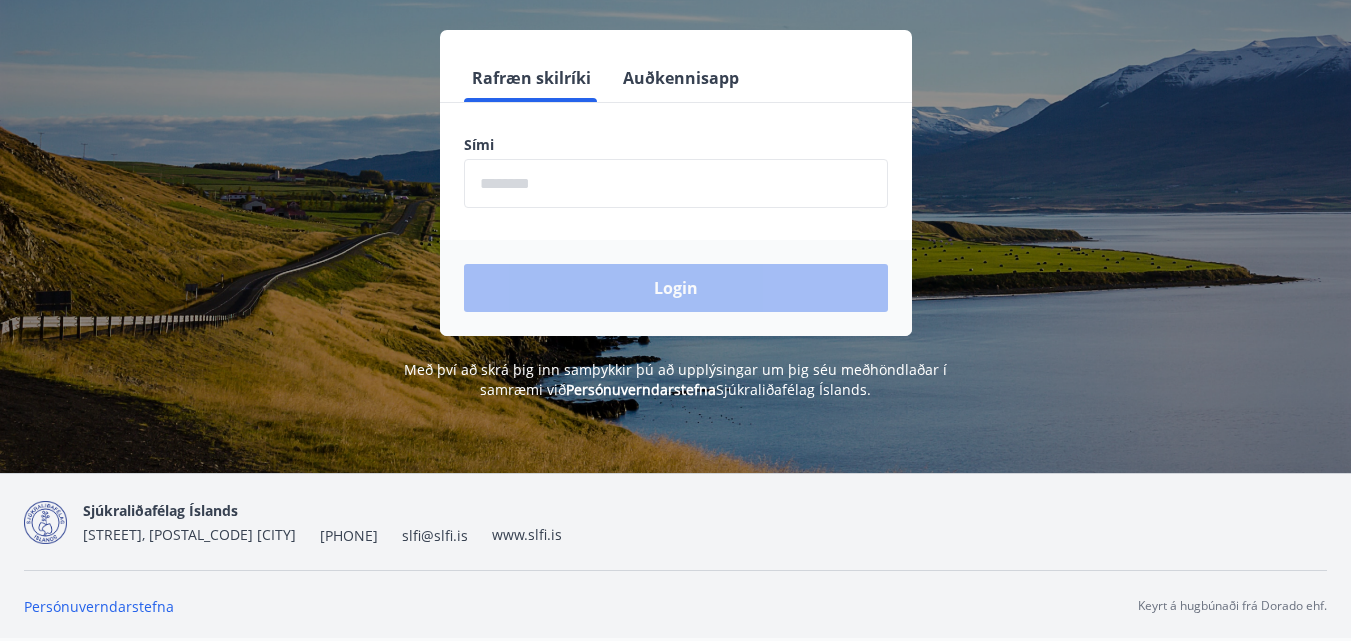click on "Login" at bounding box center (676, 288) 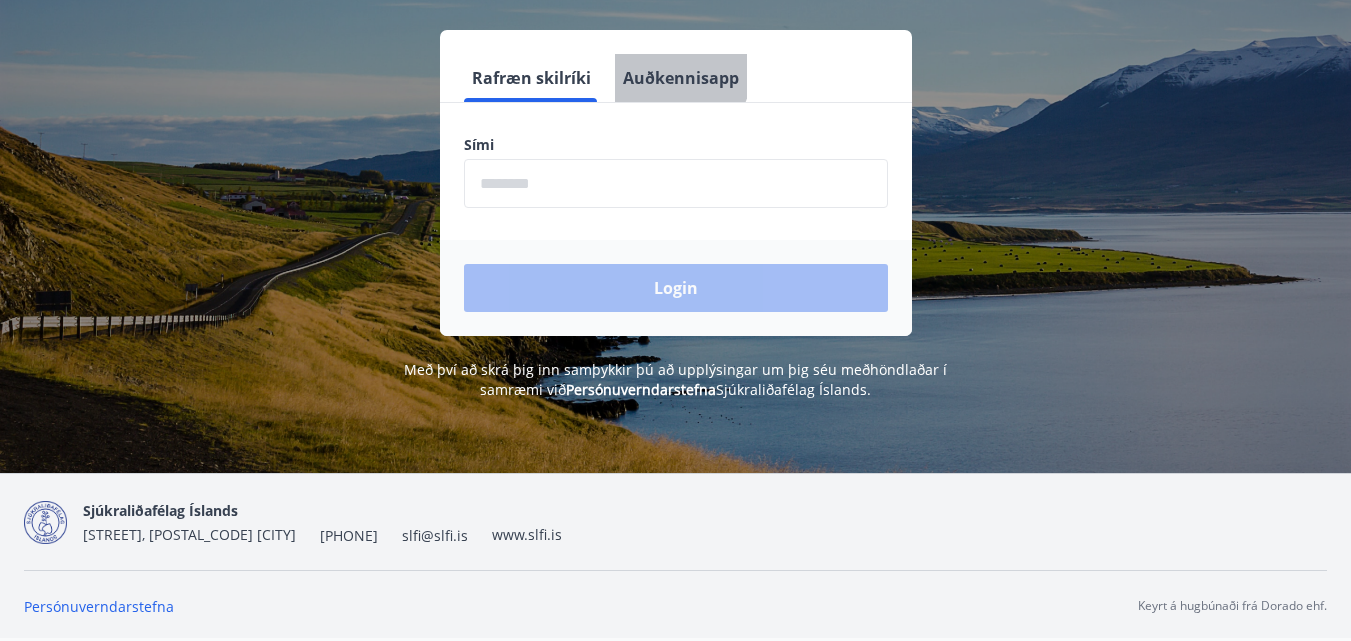 click on "Auðkennisapp" at bounding box center (681, 78) 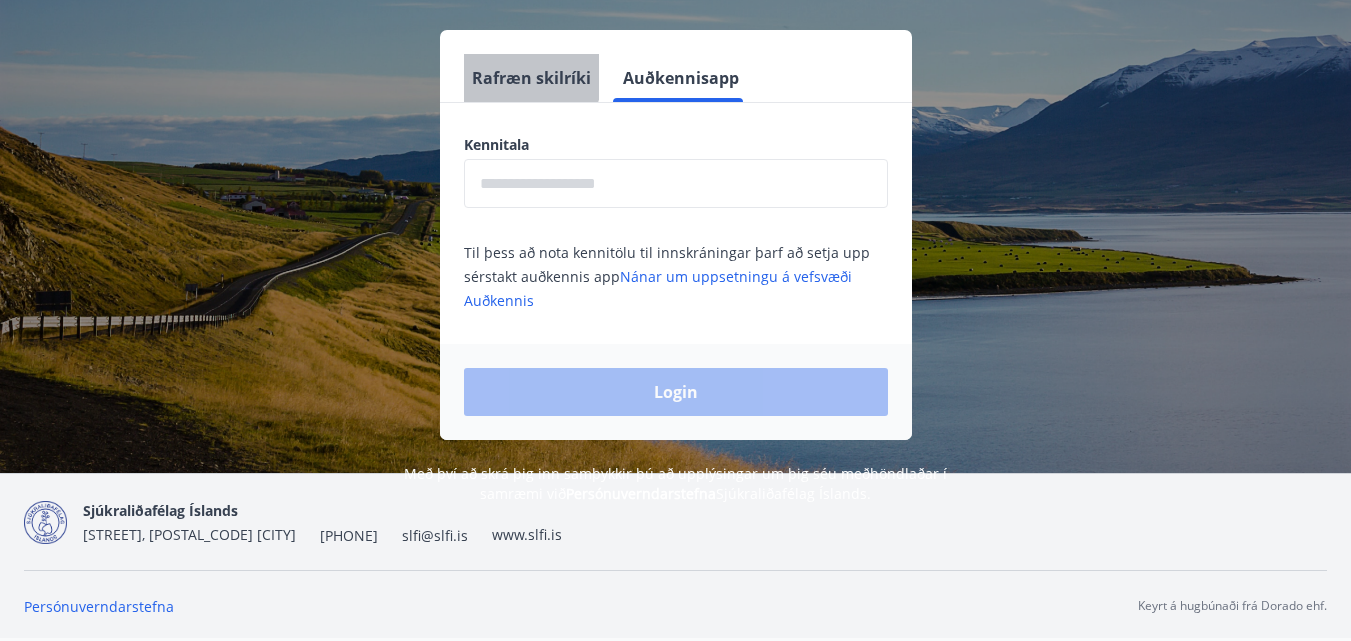 click on "Rafræn skilríki" at bounding box center (531, 78) 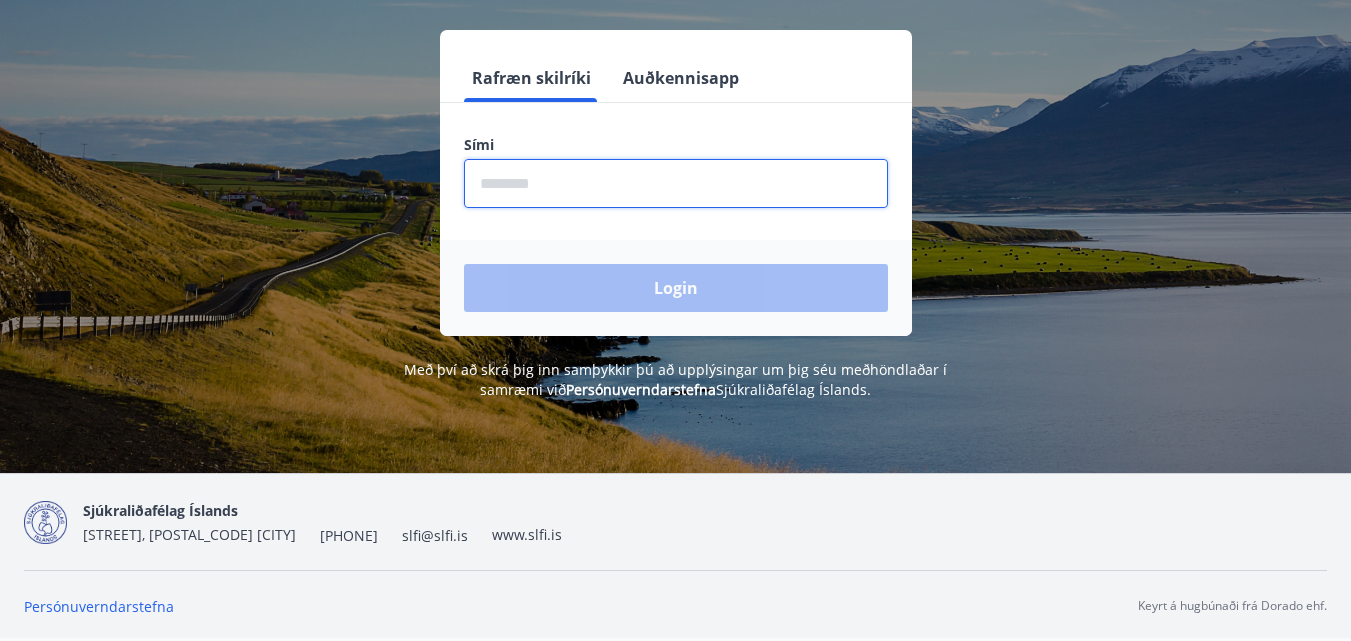 click at bounding box center (676, 183) 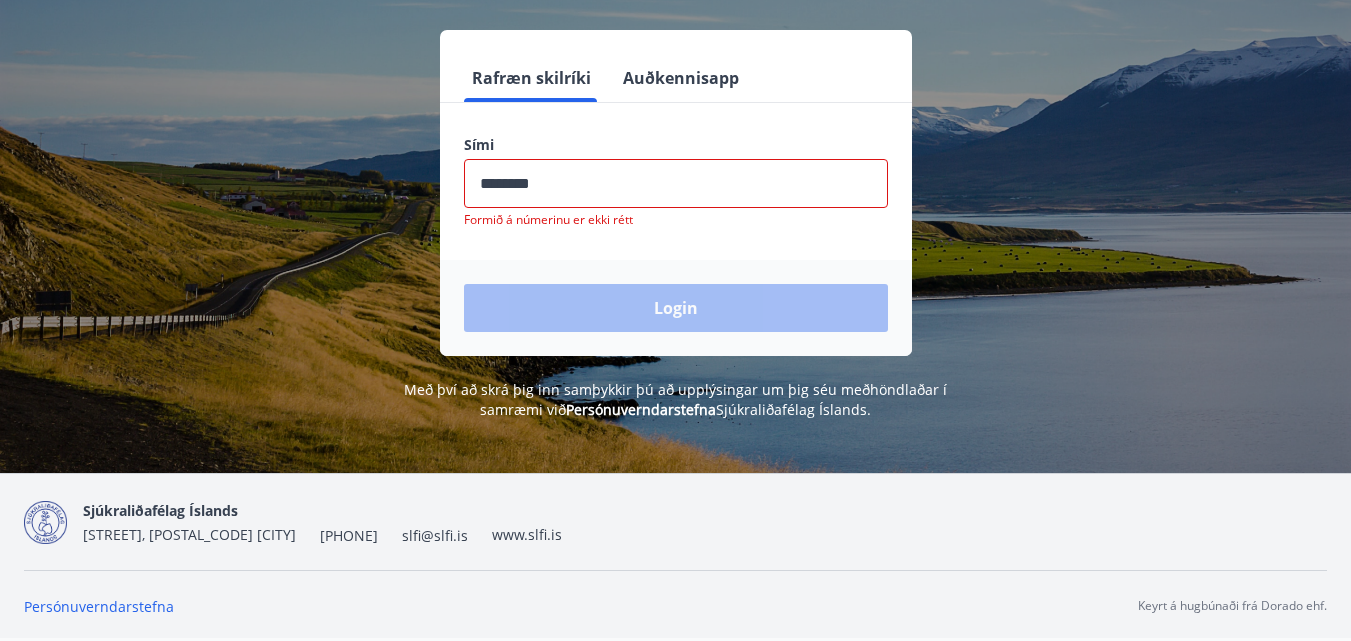 click on "Login" at bounding box center [676, 308] 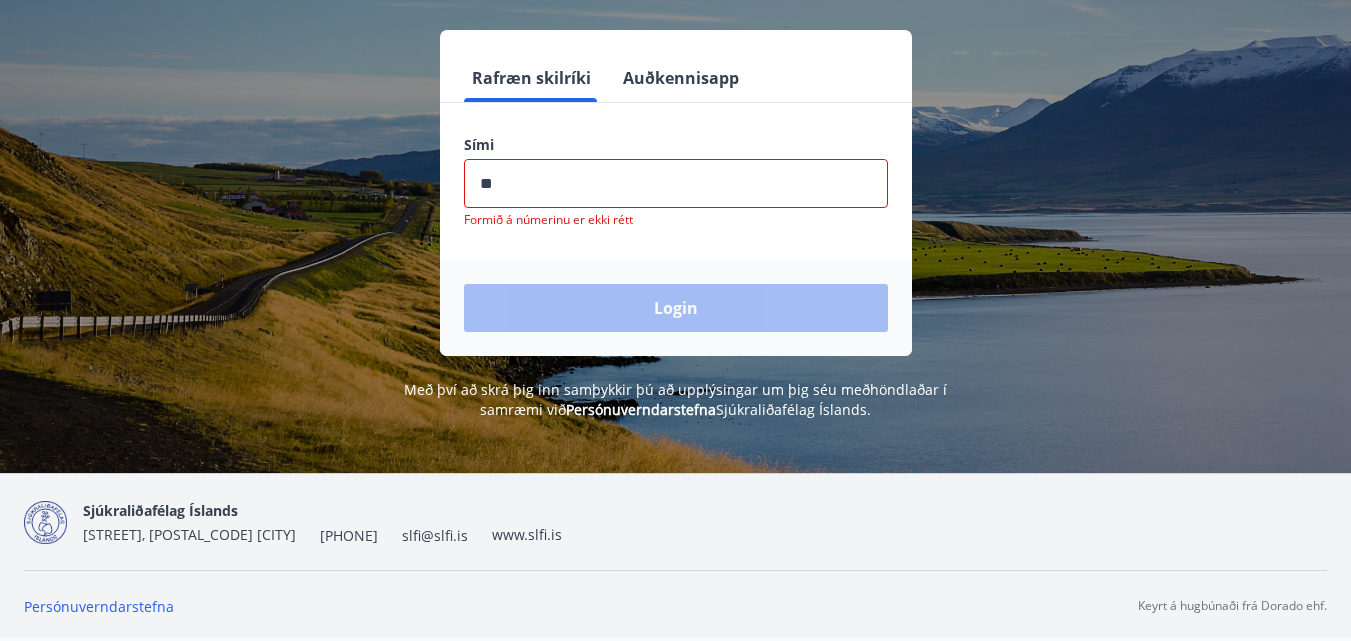 type on "*" 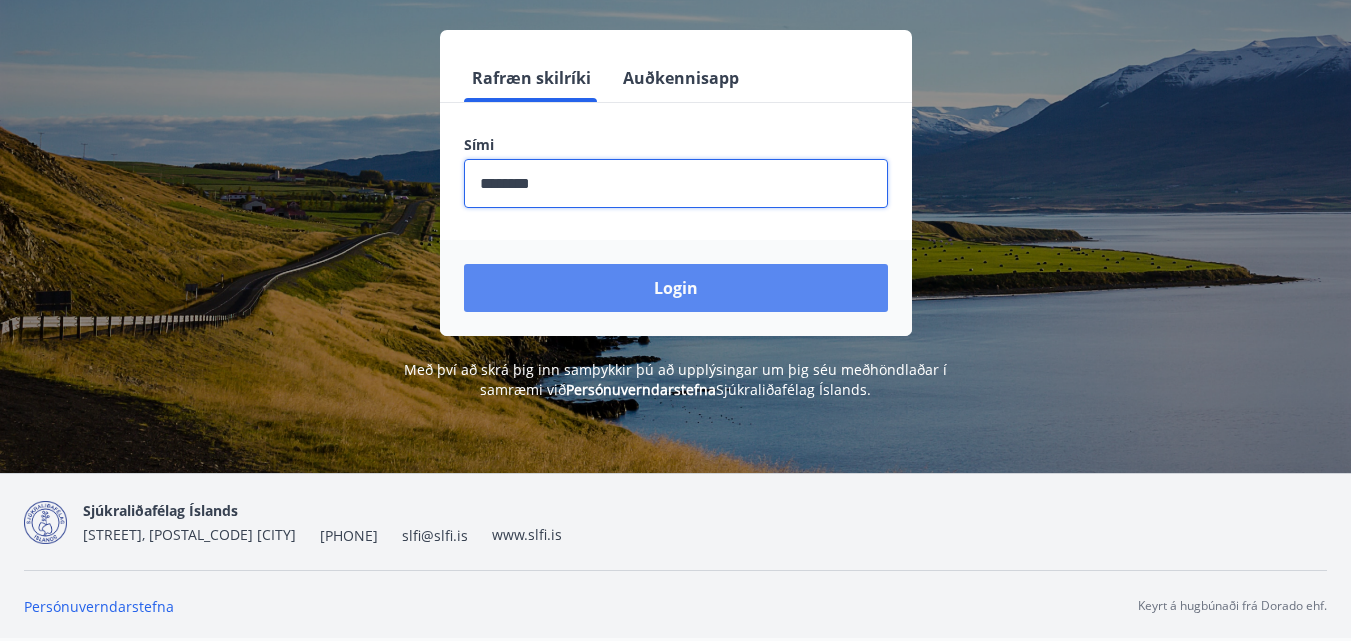 type on "********" 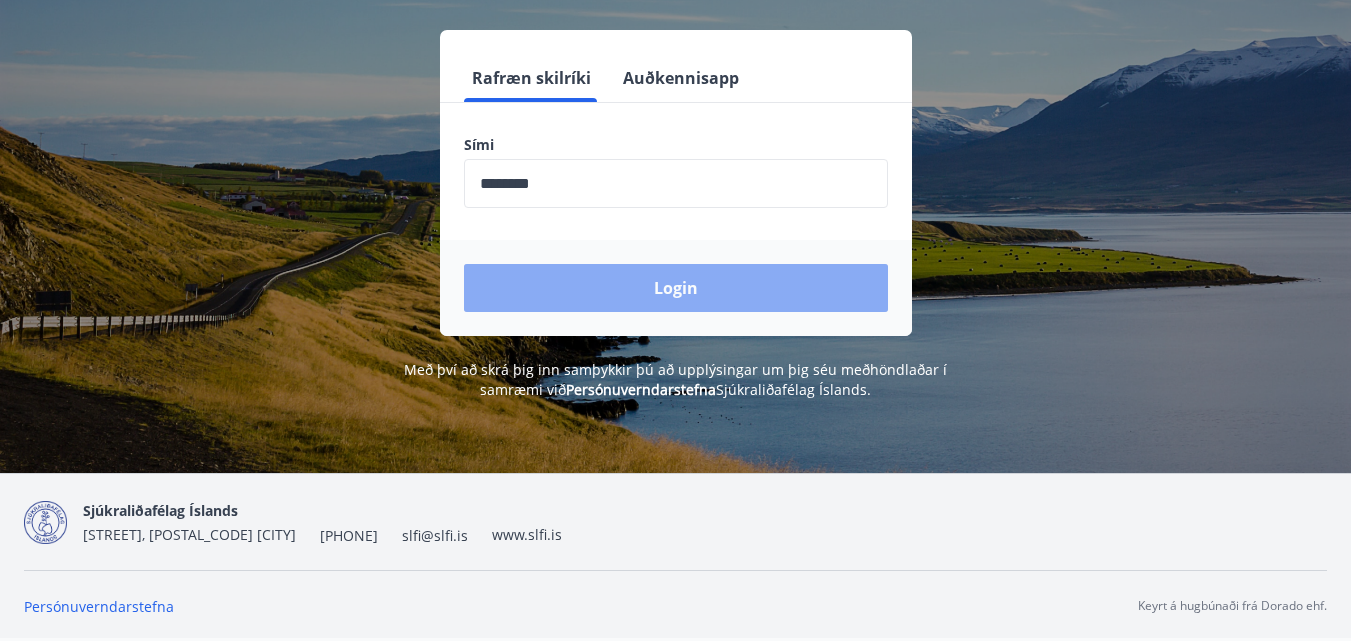 click on "Login" at bounding box center (676, 288) 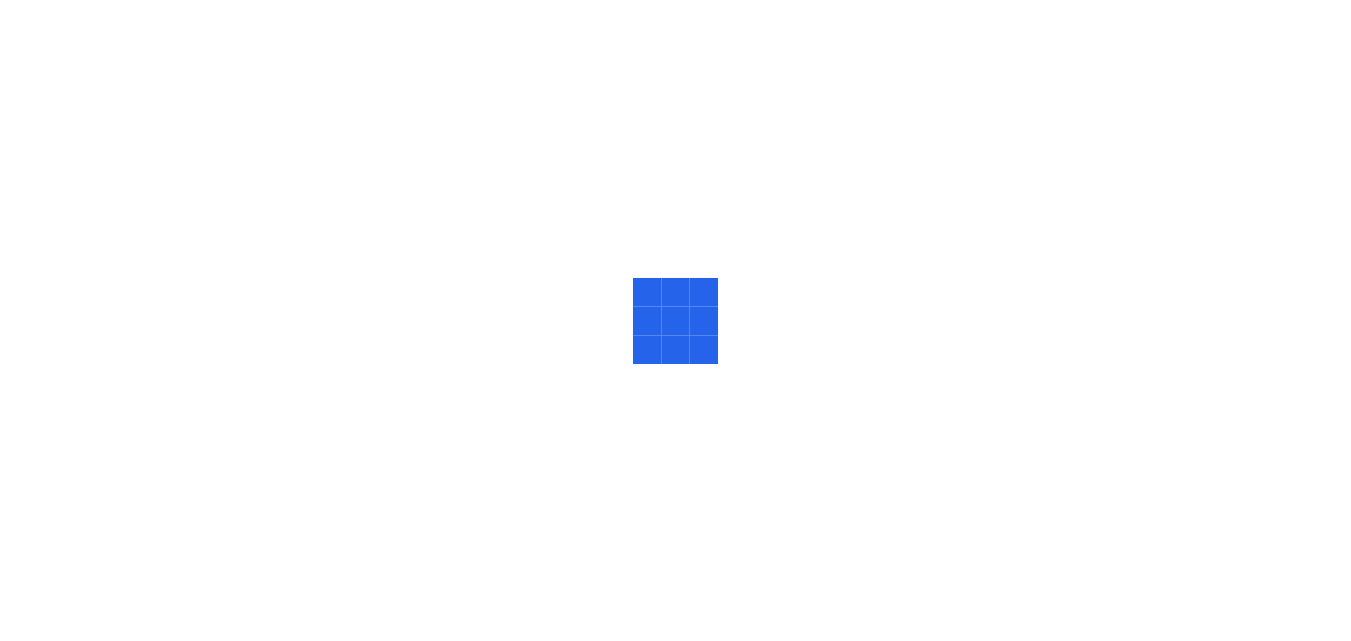 scroll, scrollTop: 0, scrollLeft: 0, axis: both 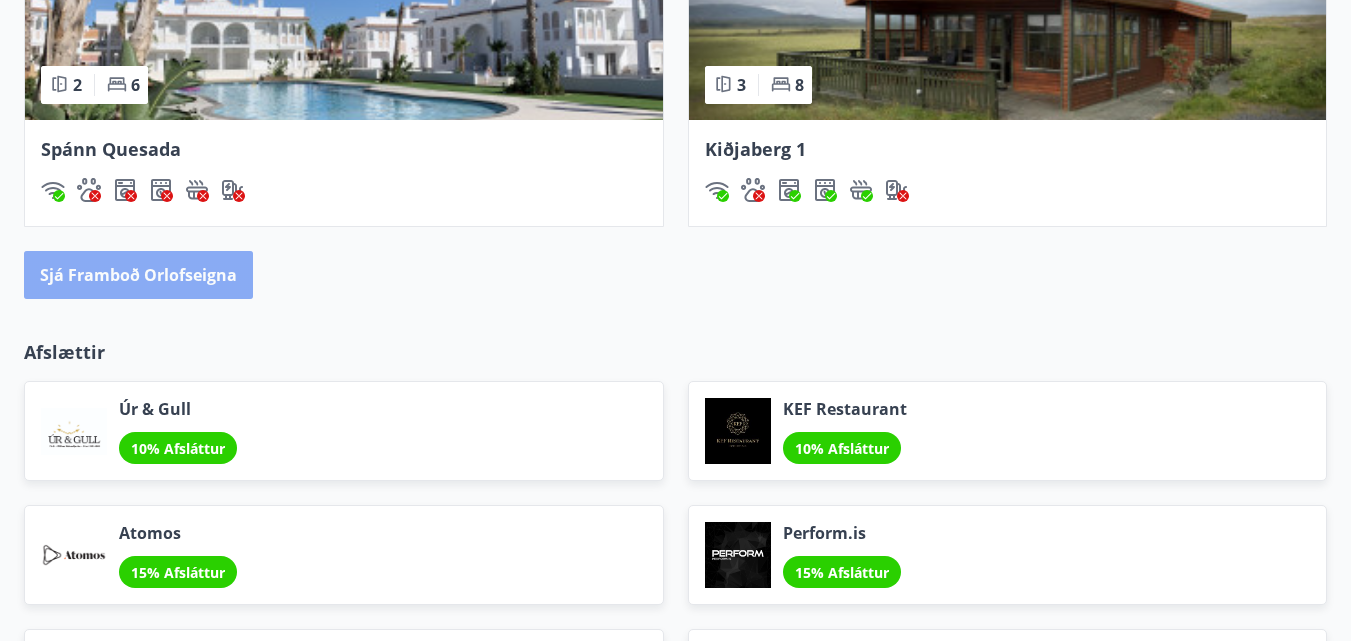 click on "Sjá framboð orlofseigna" at bounding box center [138, 275] 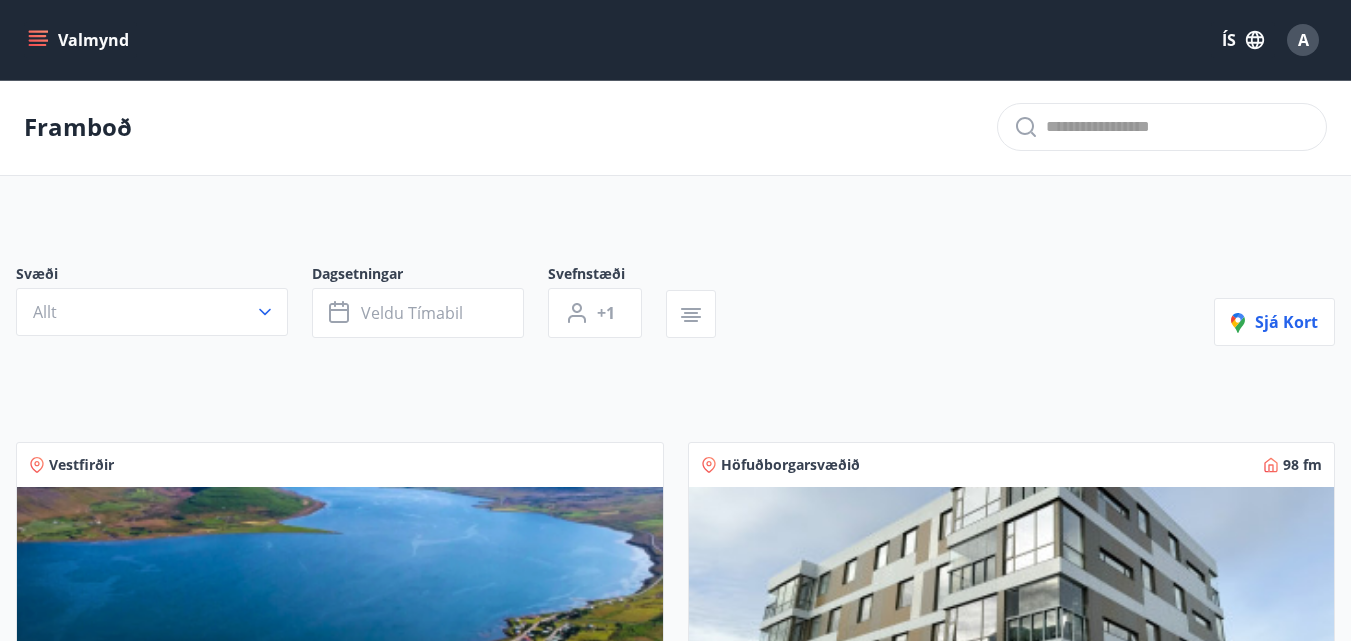 scroll, scrollTop: 0, scrollLeft: 0, axis: both 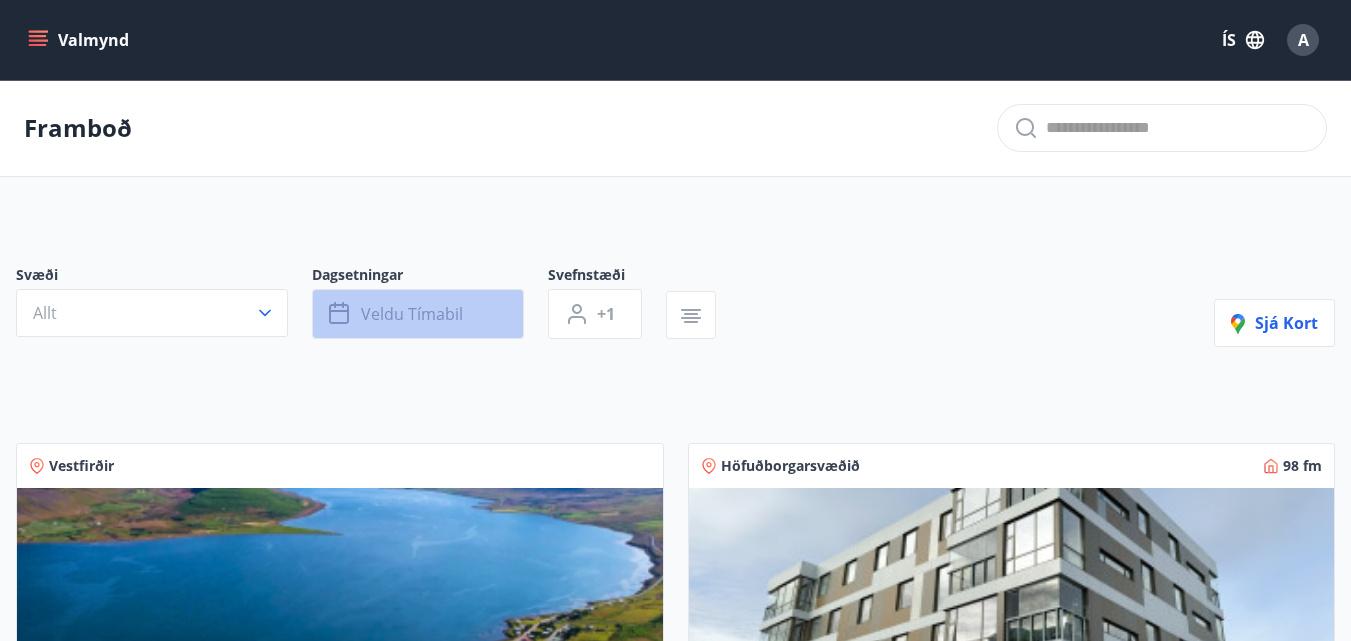 click 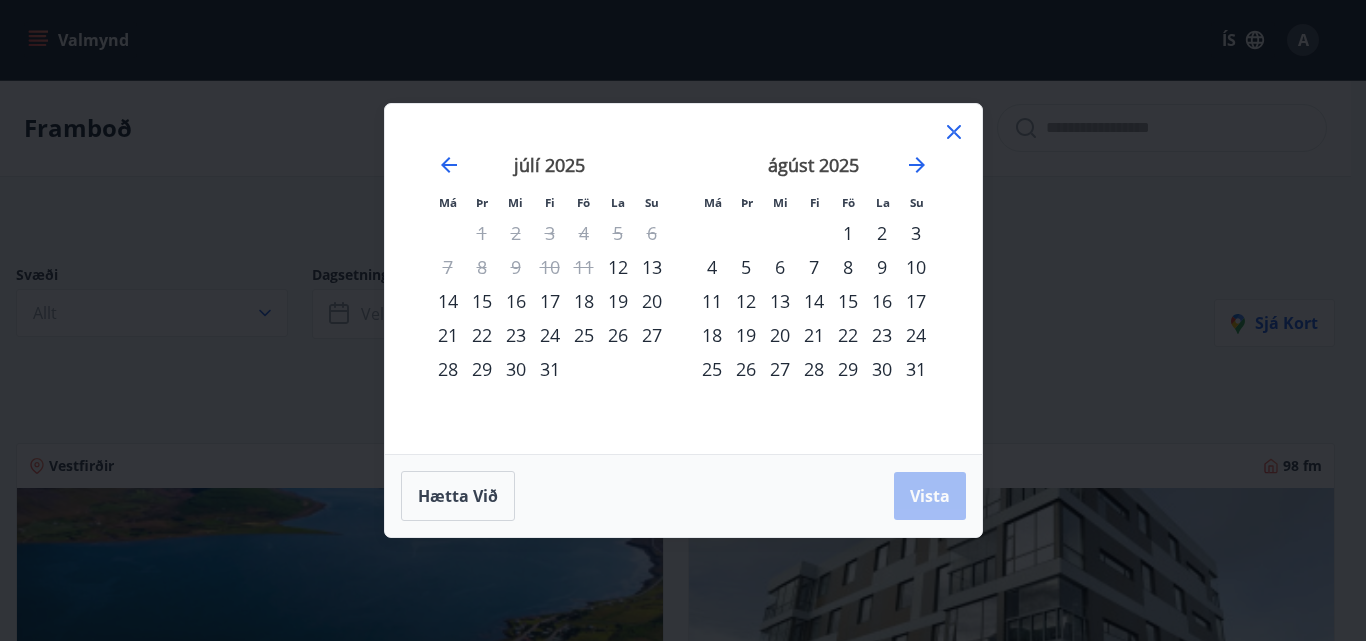 click 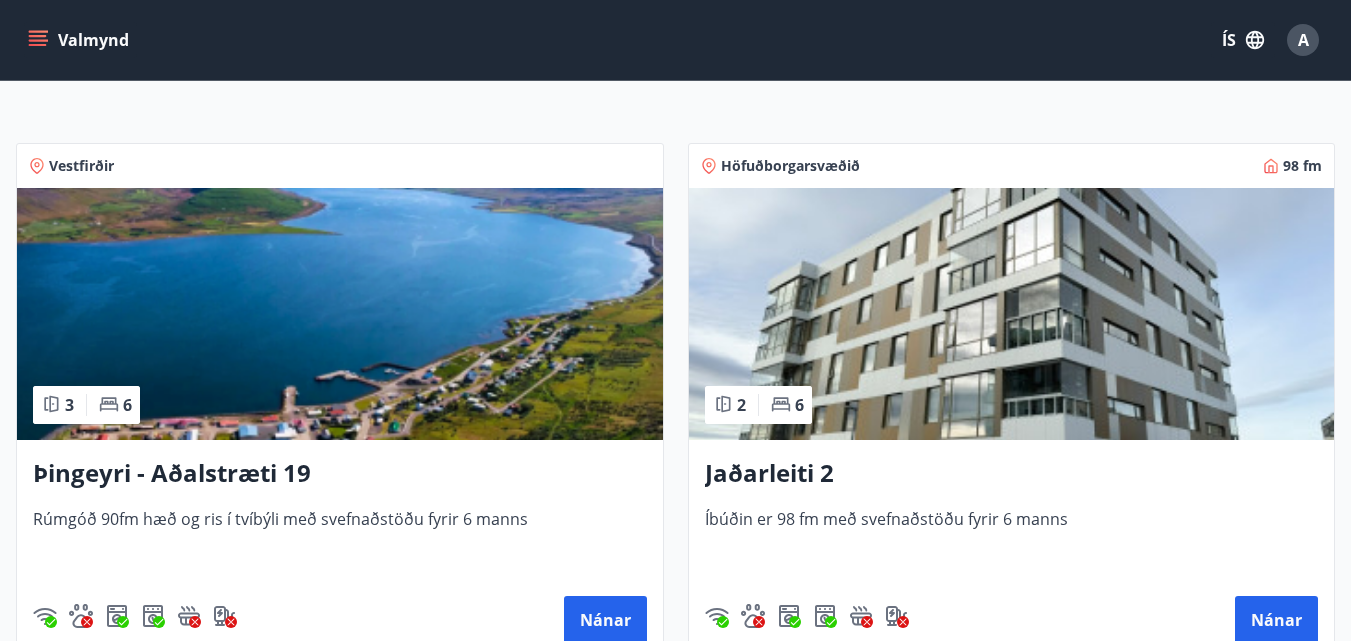 scroll, scrollTop: 0, scrollLeft: 0, axis: both 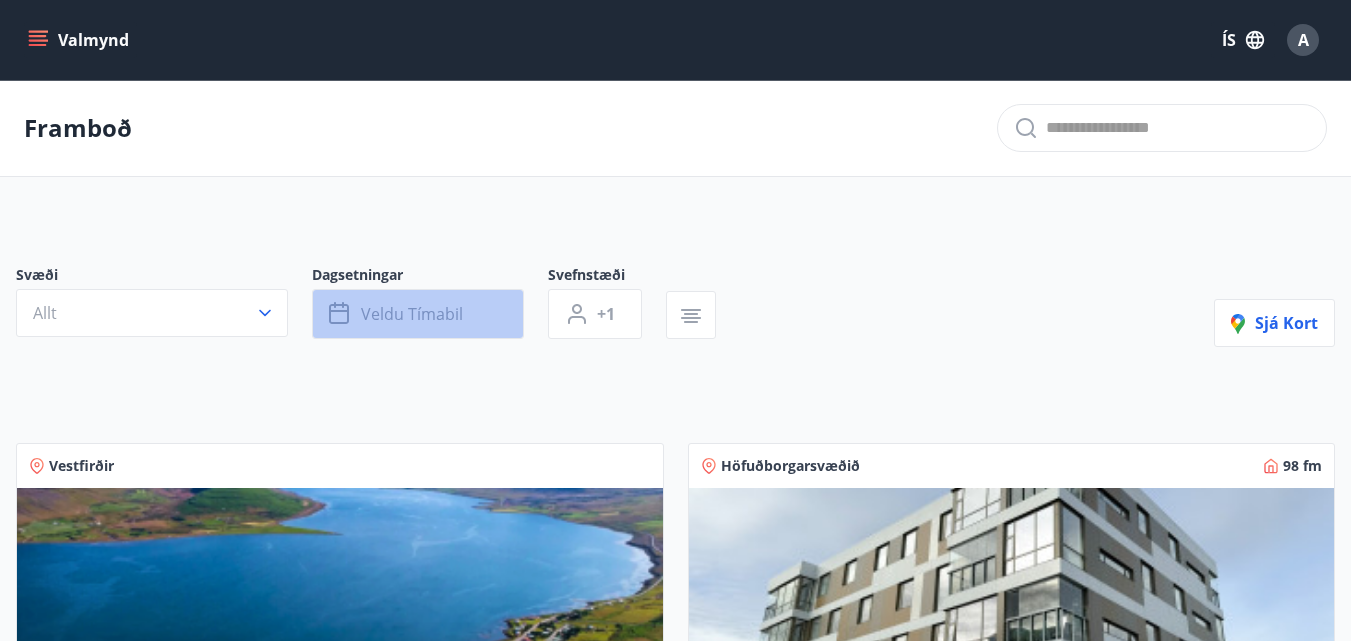 click 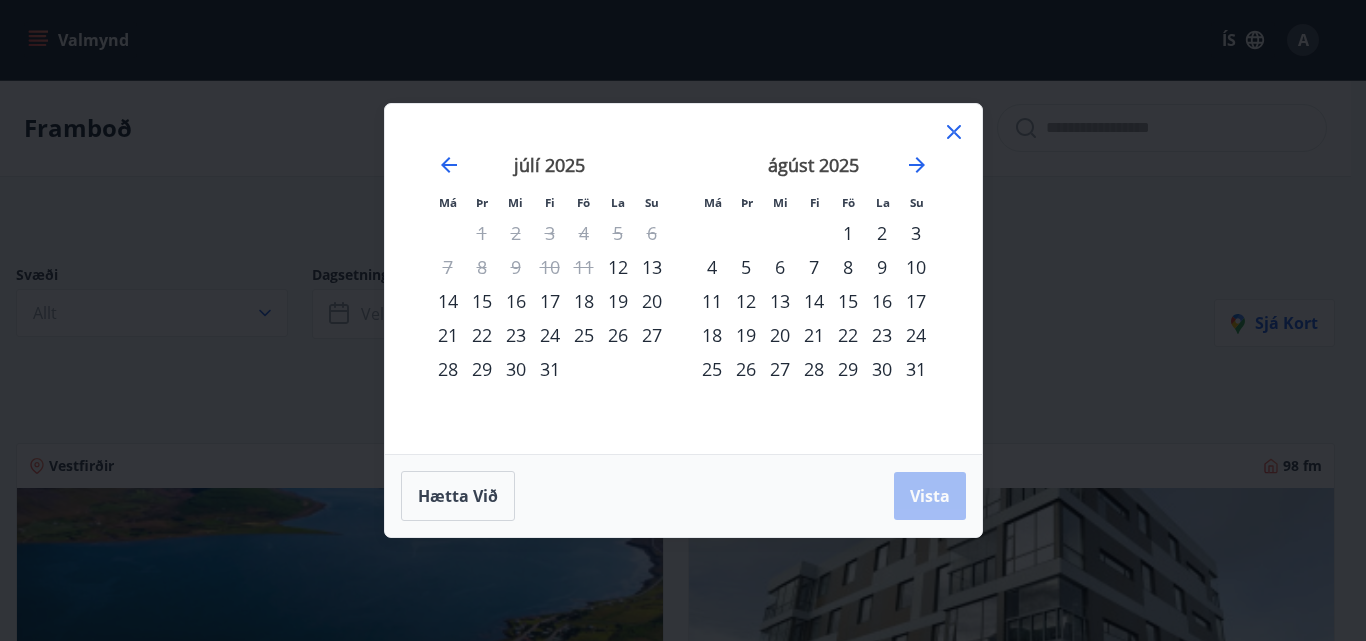 click on "19" at bounding box center (618, 301) 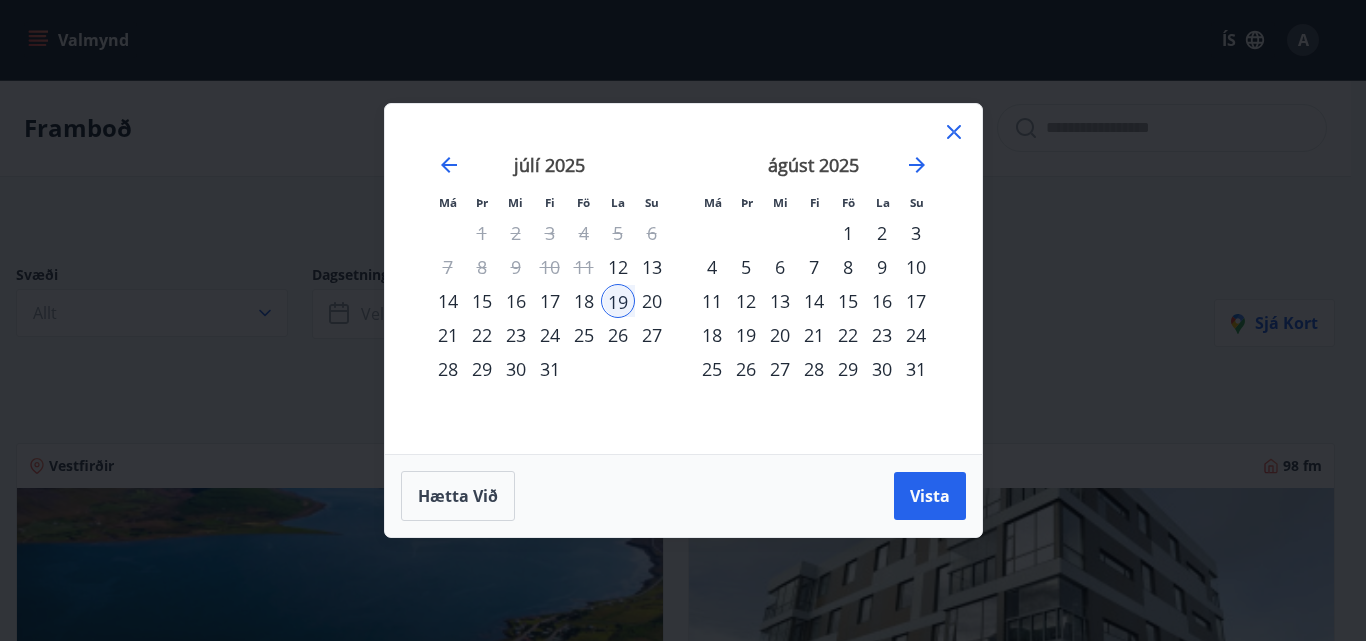 click on "20" at bounding box center [652, 301] 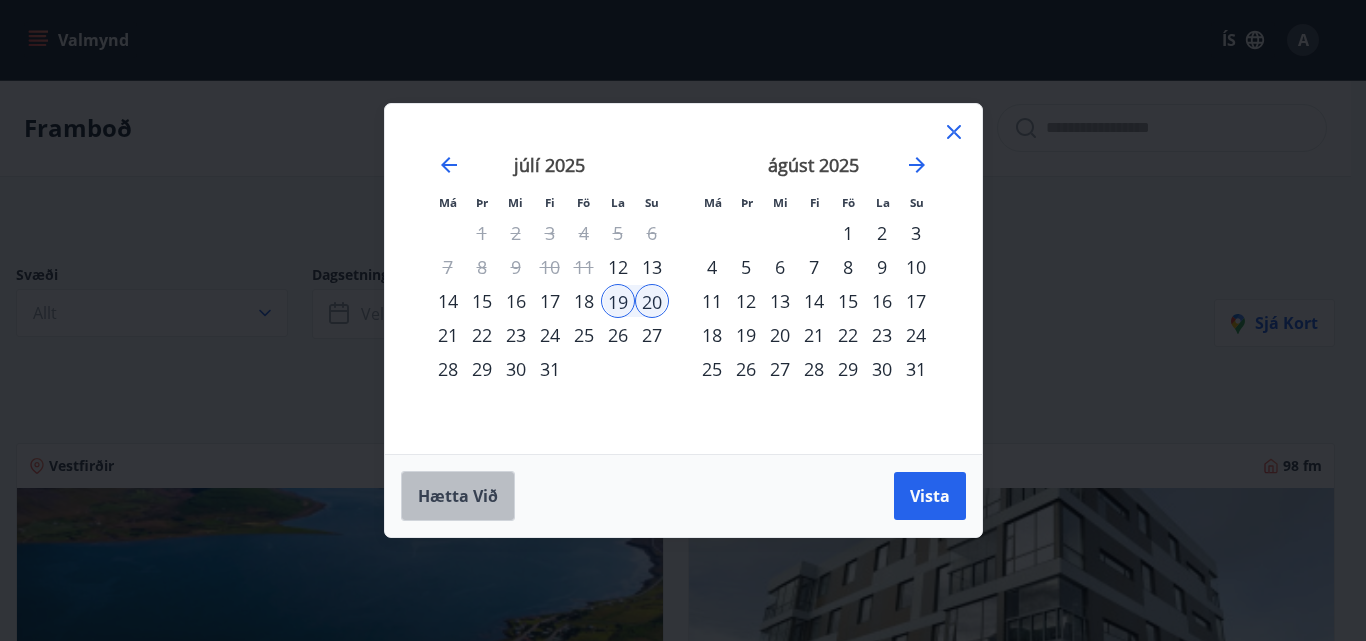 click on "Hætta við" at bounding box center (458, 496) 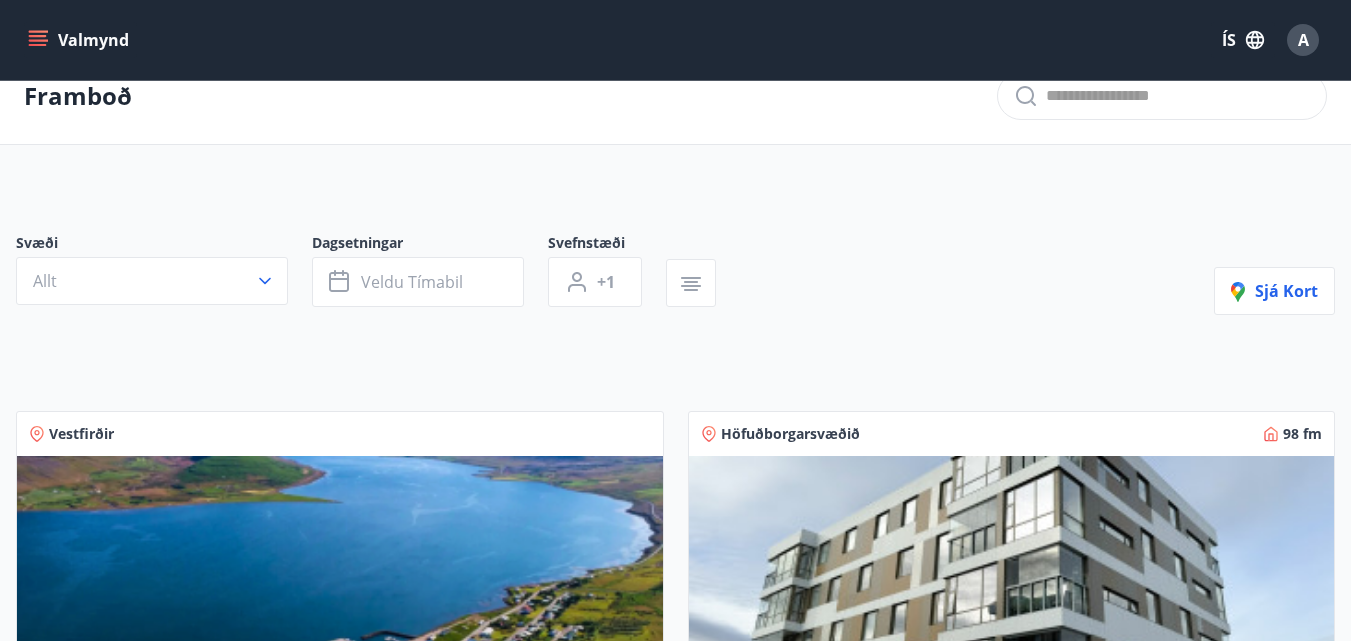 scroll, scrollTop: 0, scrollLeft: 0, axis: both 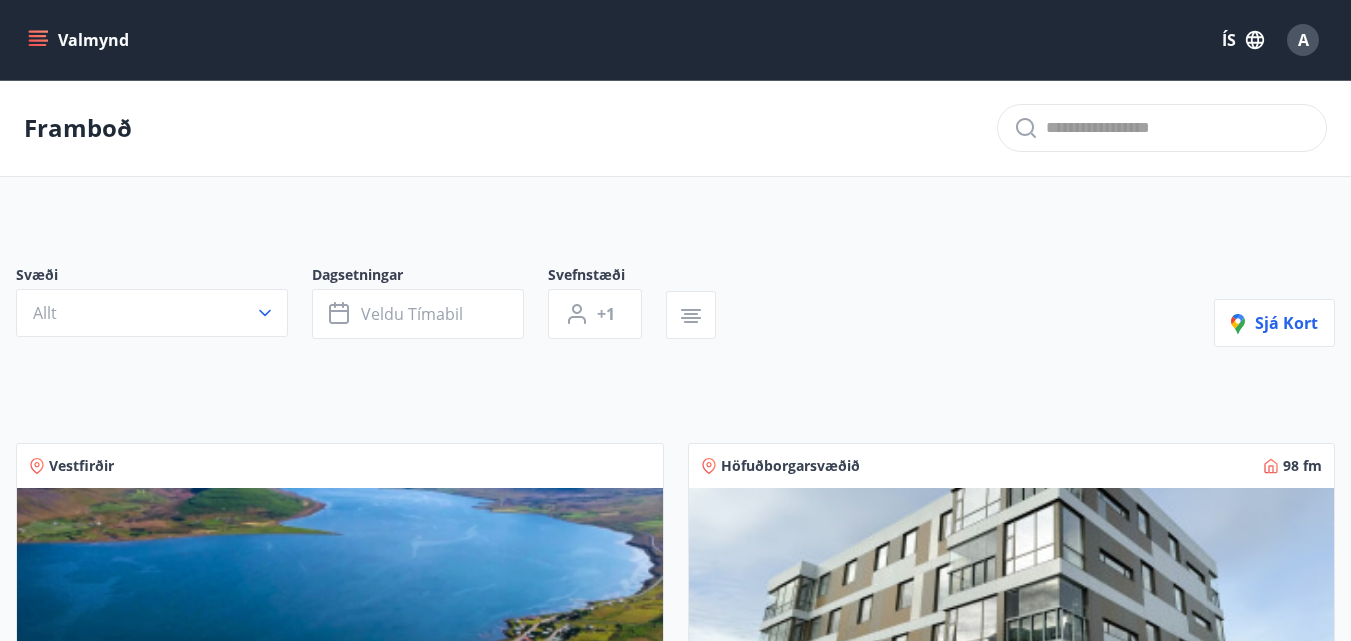 click on "Vestfirðir" at bounding box center [81, 466] 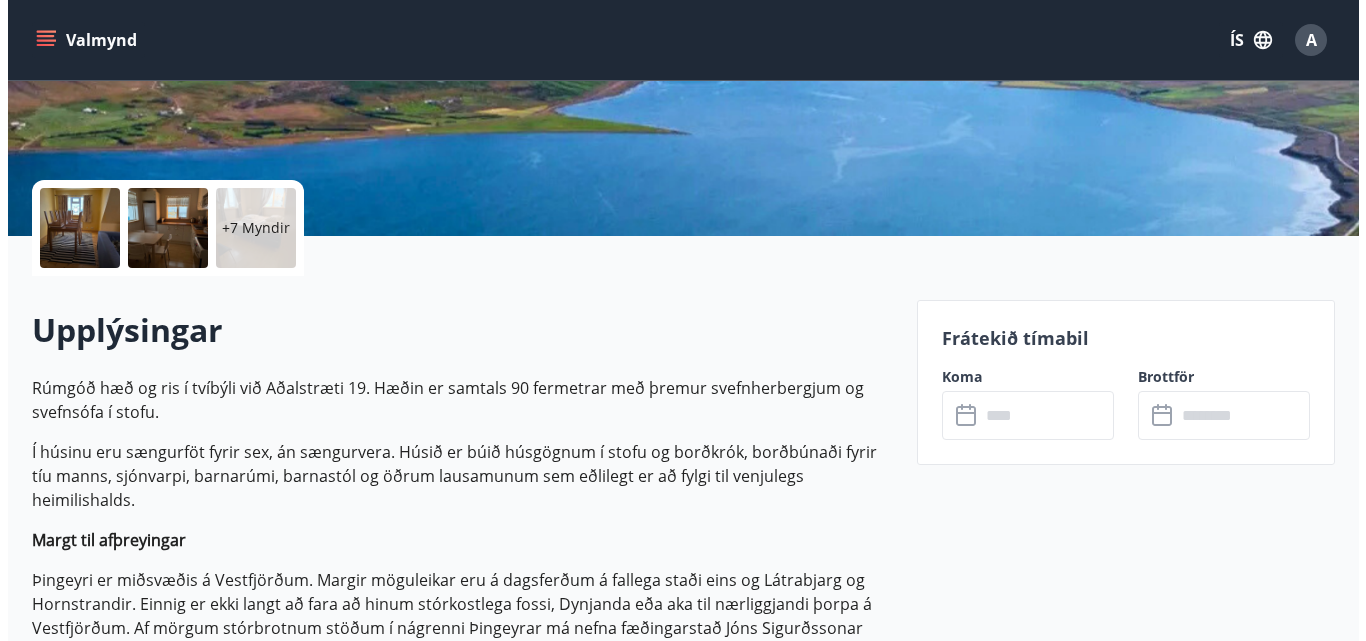 scroll, scrollTop: 0, scrollLeft: 0, axis: both 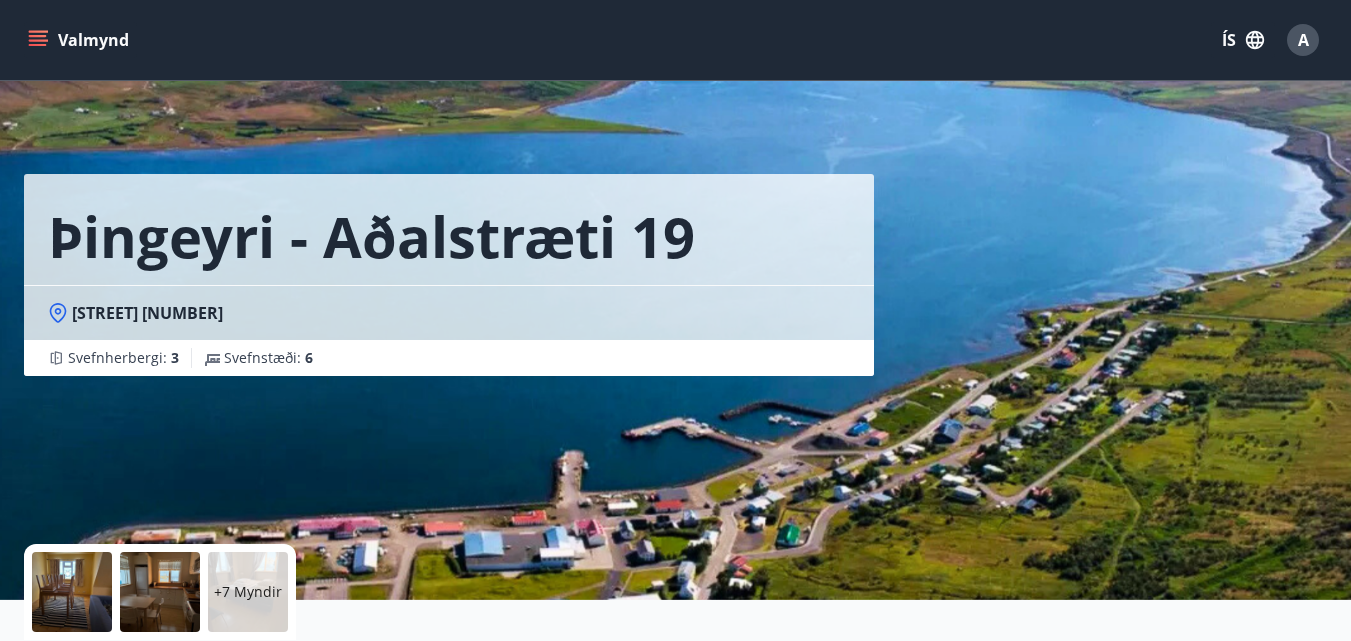 click at bounding box center (72, 592) 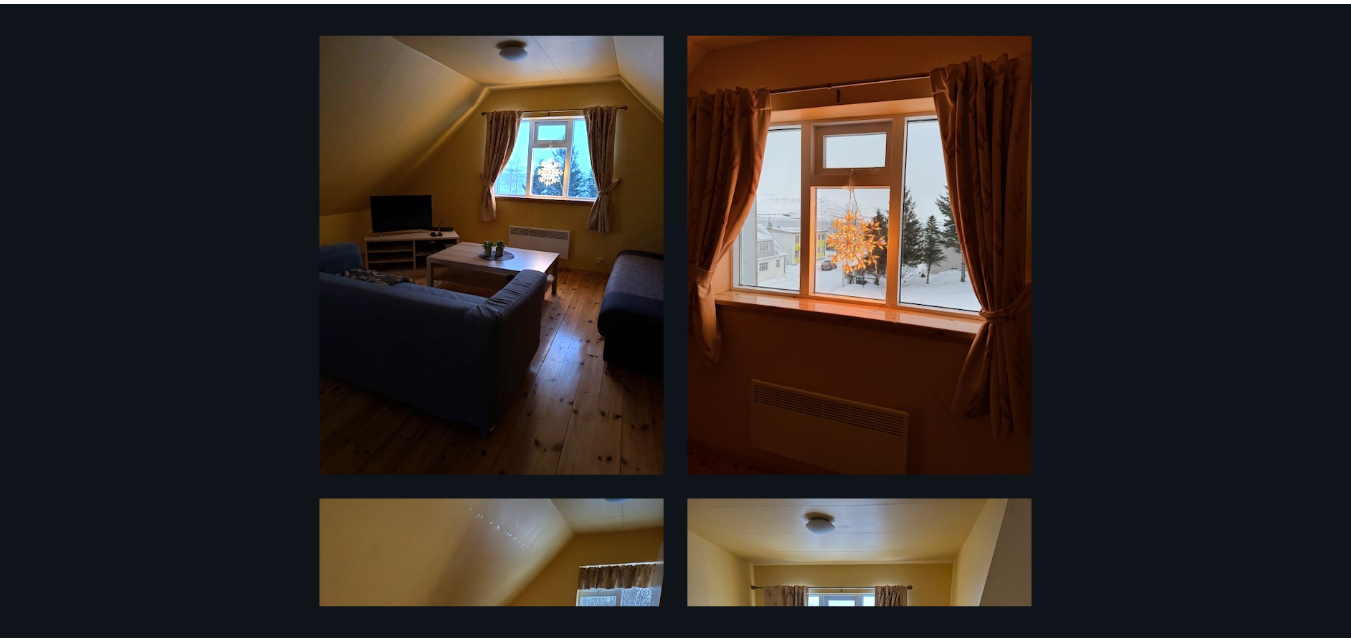 scroll, scrollTop: 0, scrollLeft: 0, axis: both 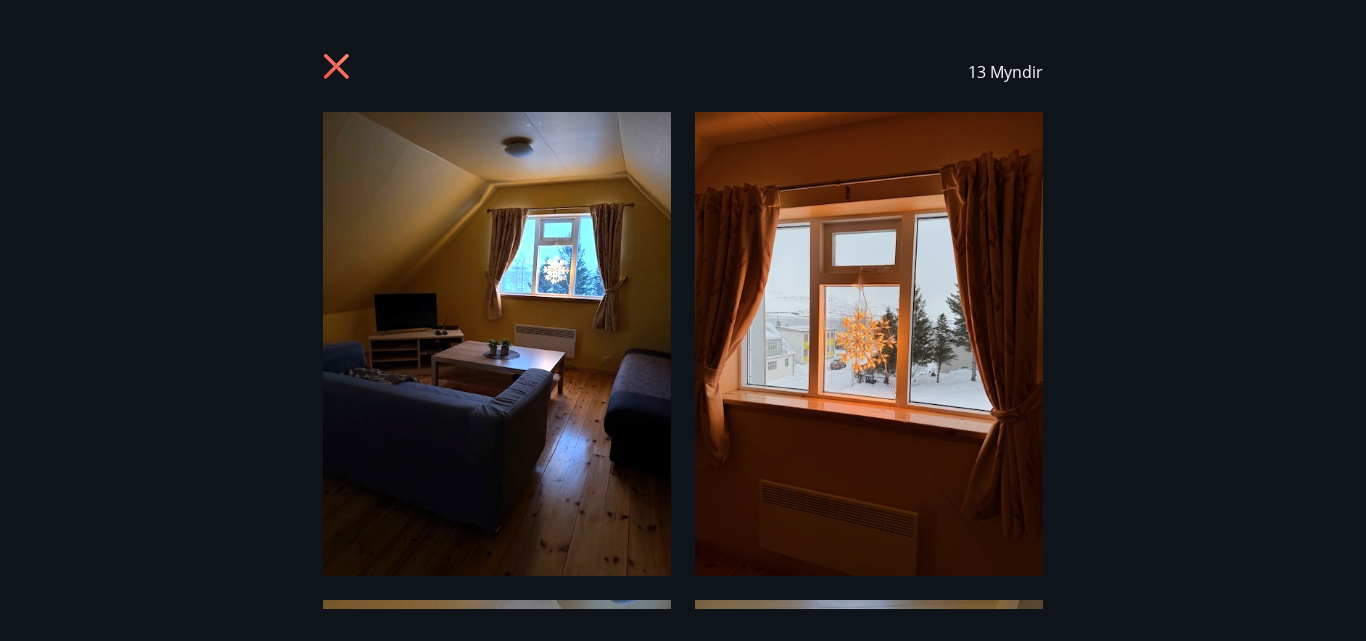 click 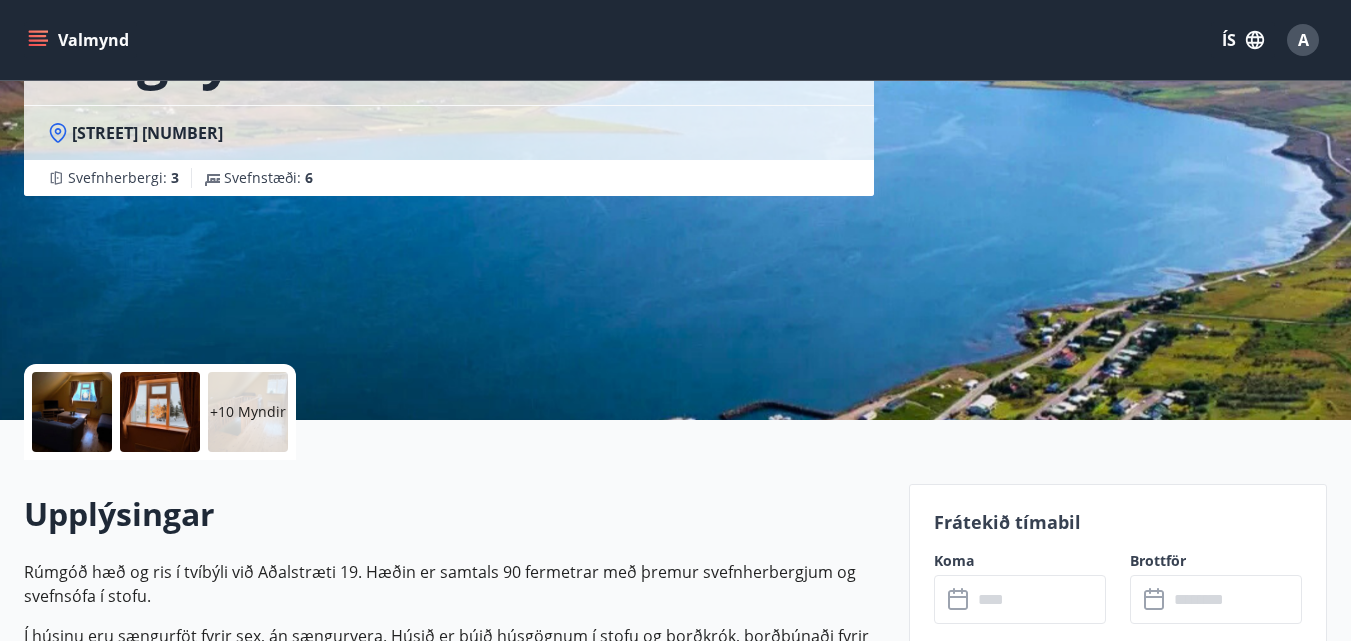 scroll, scrollTop: 300, scrollLeft: 0, axis: vertical 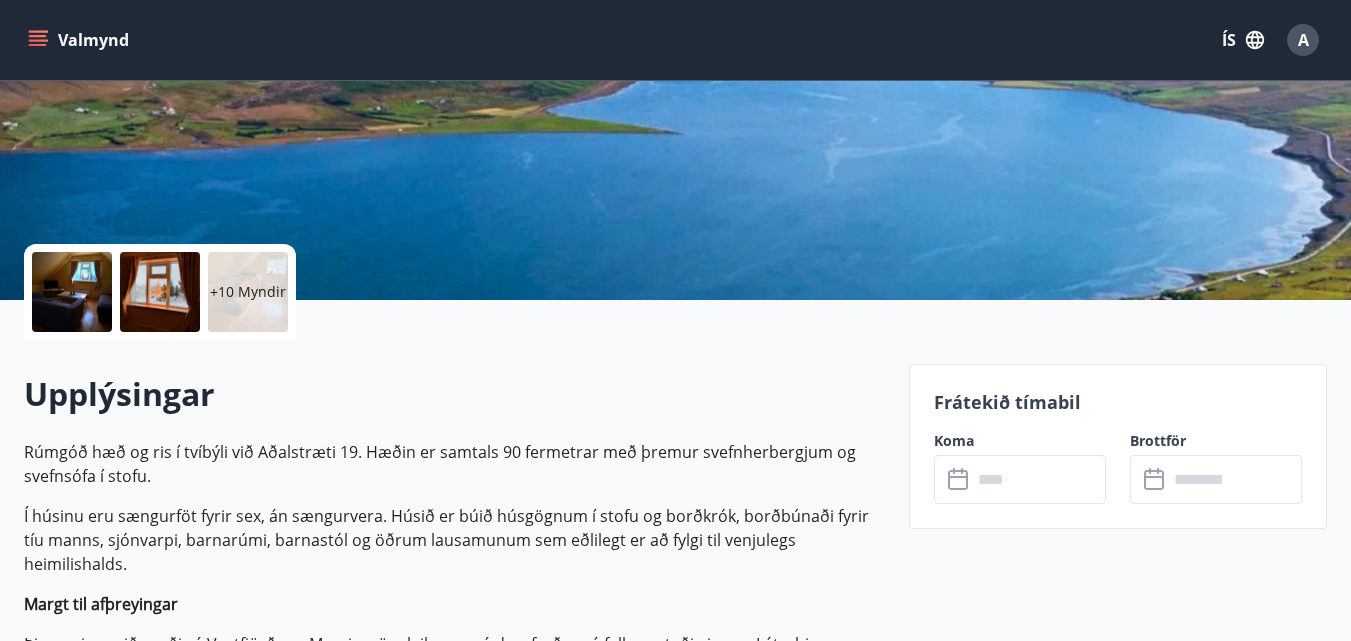 click 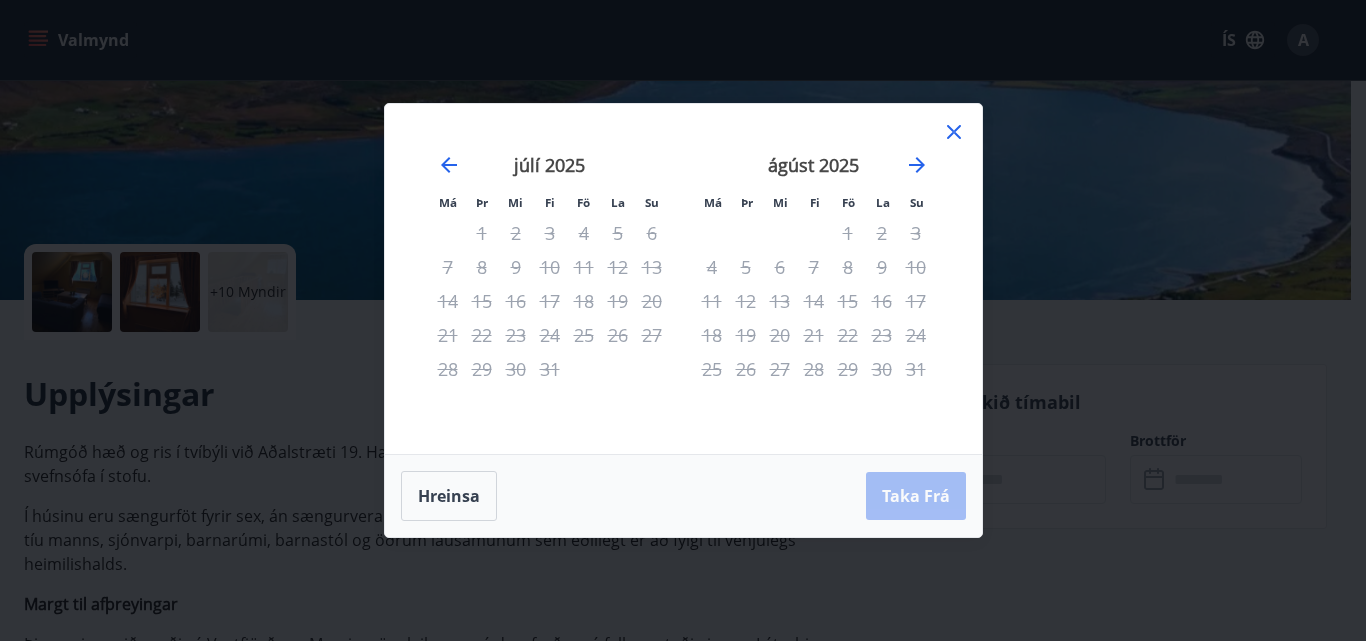 click on "5" at bounding box center [746, 267] 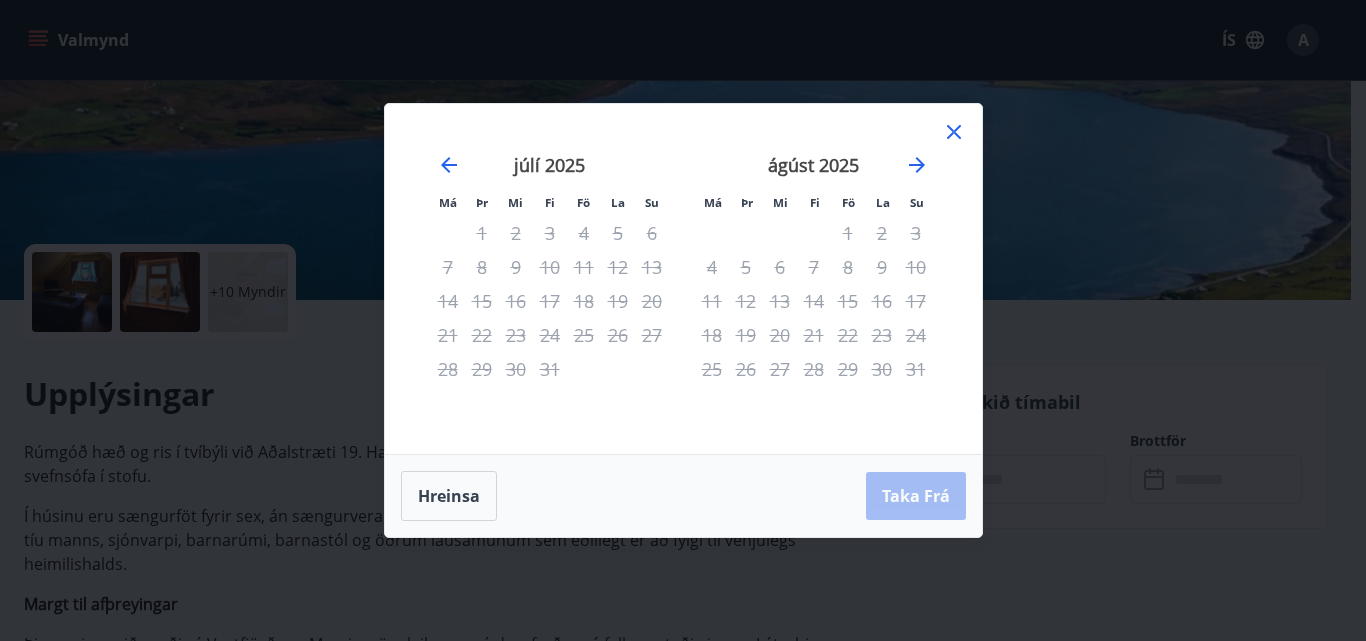click on "6" at bounding box center [780, 267] 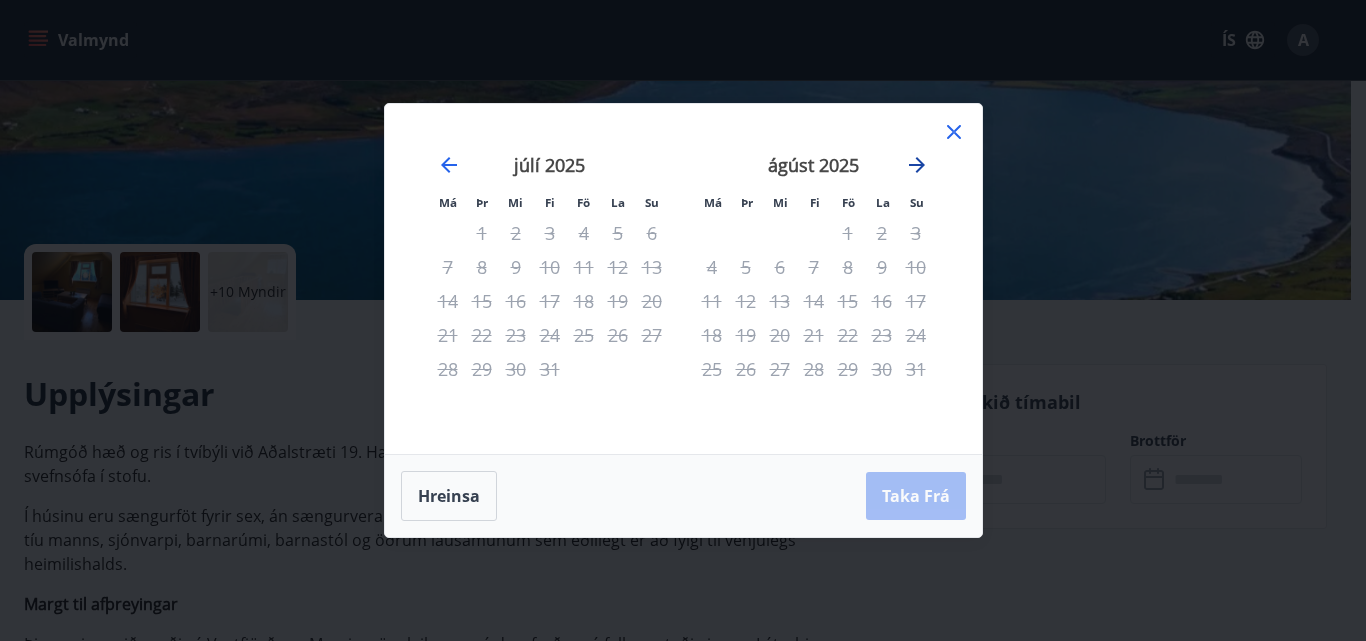 click 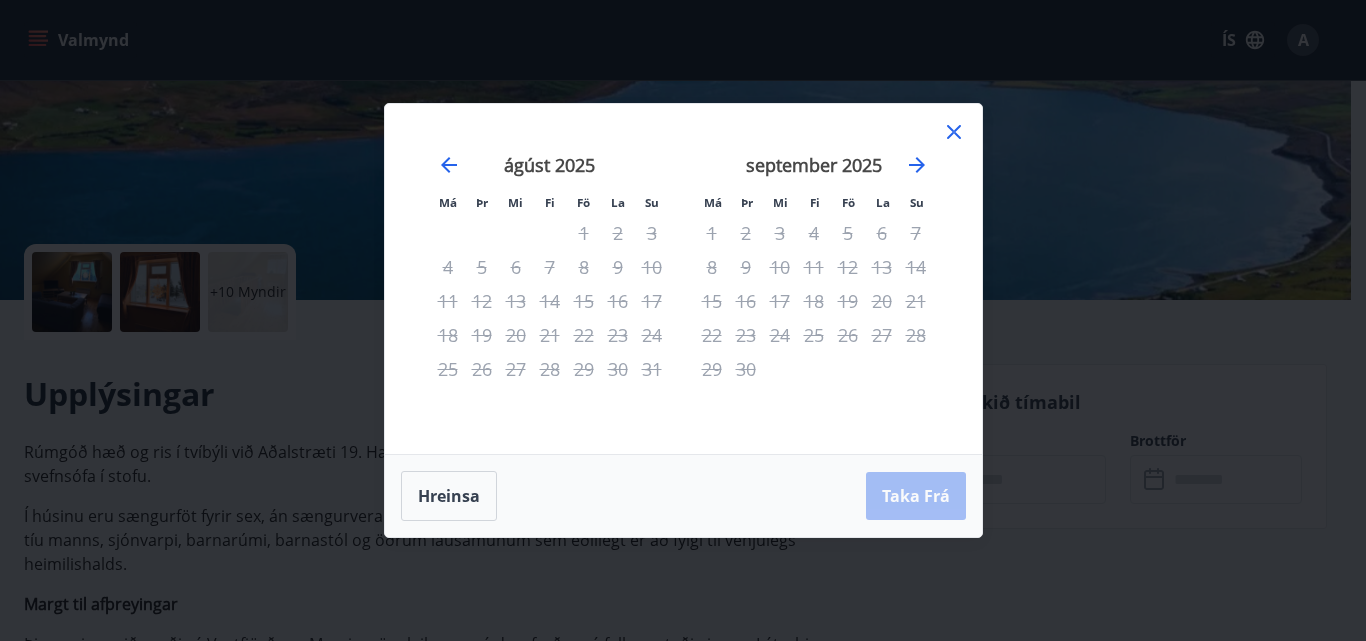 click on "5" at bounding box center [848, 233] 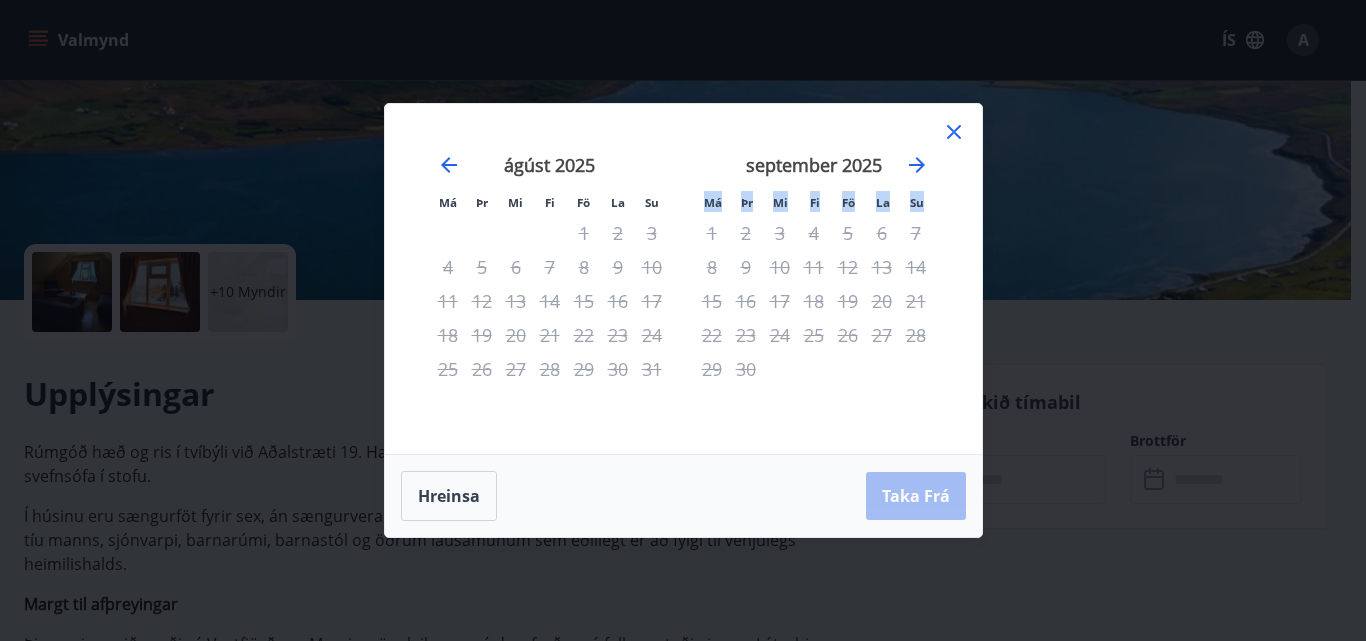 click on "Hreinsa Taka Frá" at bounding box center [683, 496] 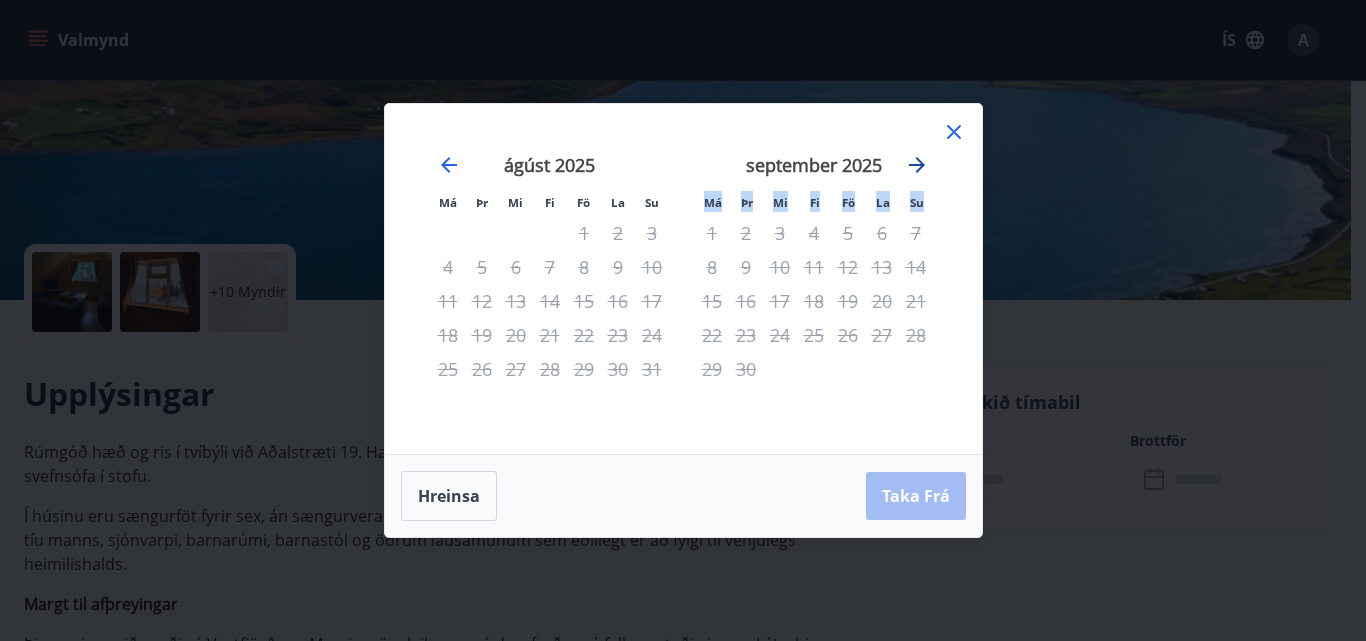 click 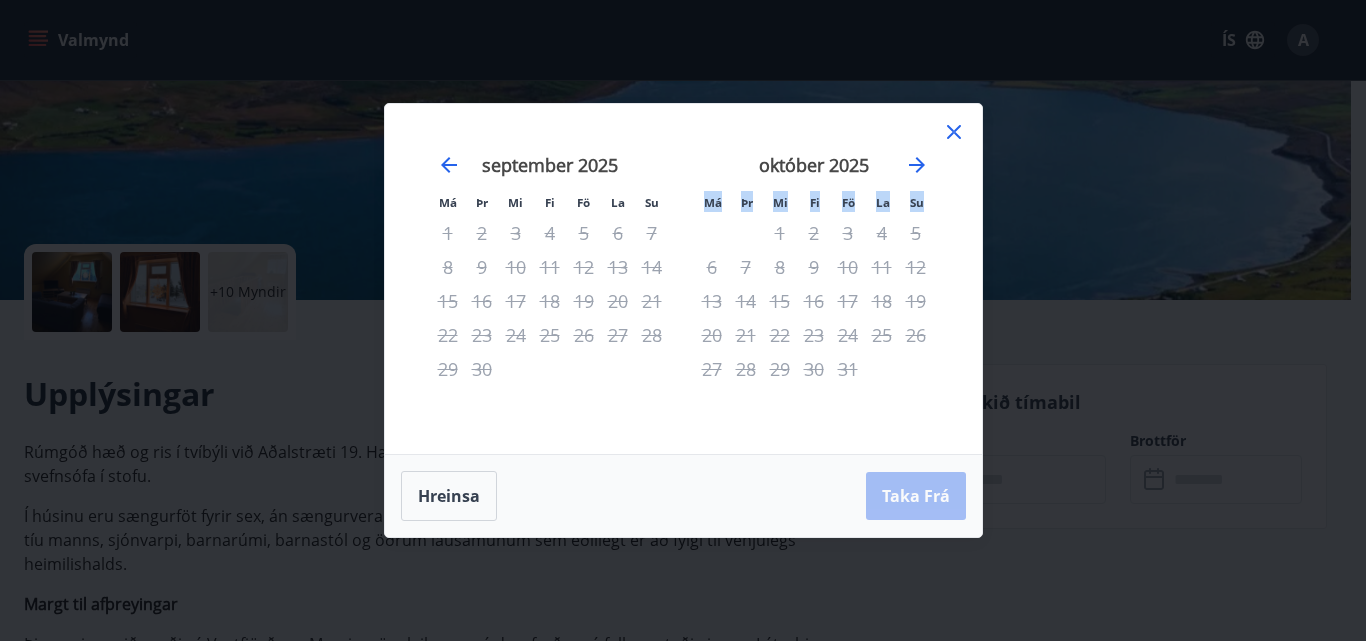click 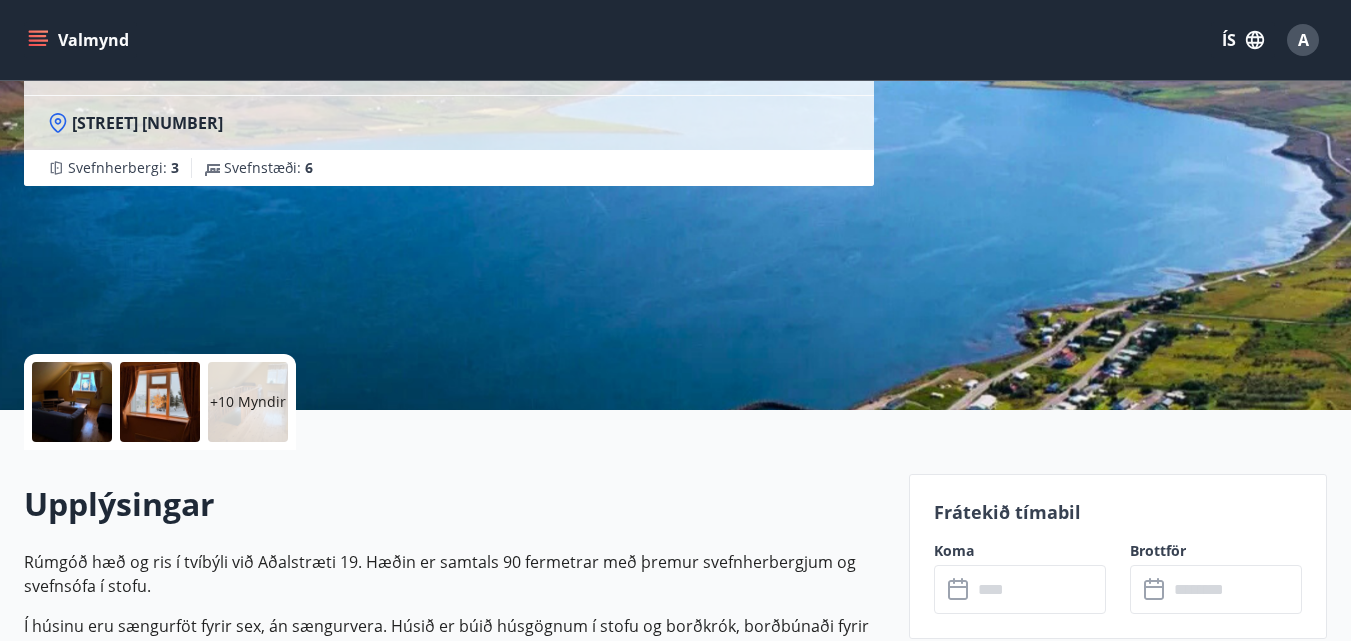 scroll, scrollTop: 0, scrollLeft: 0, axis: both 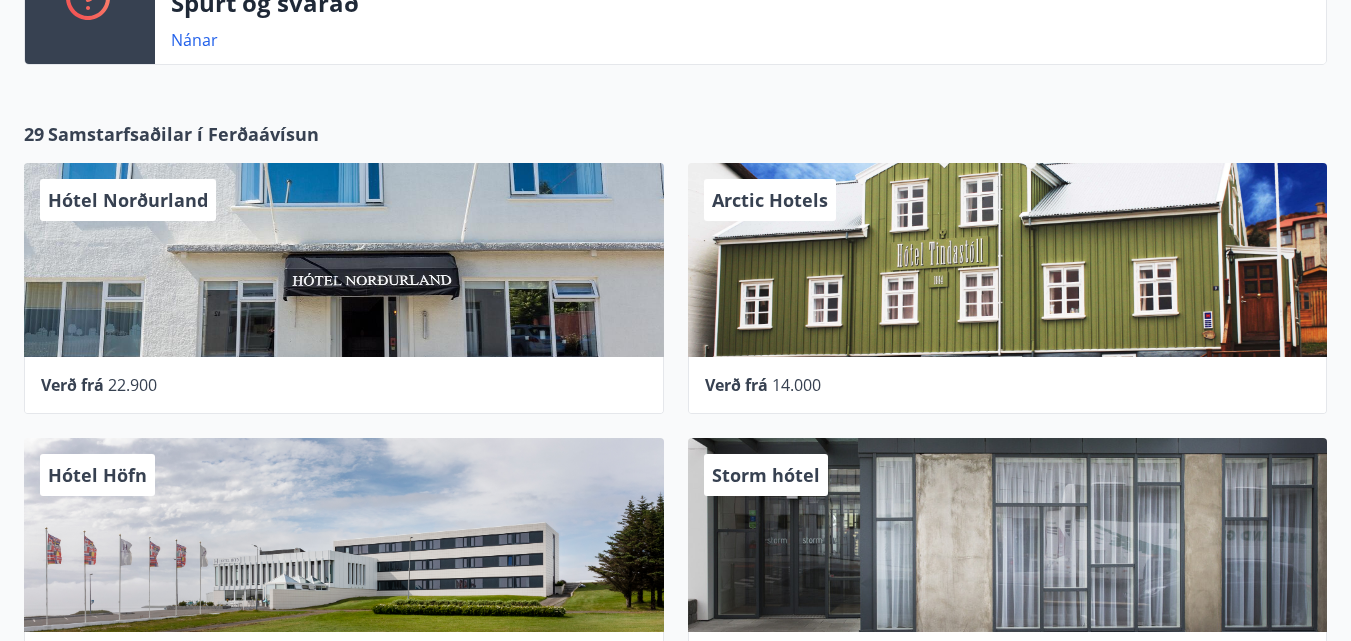 click on "22.900" at bounding box center [132, 385] 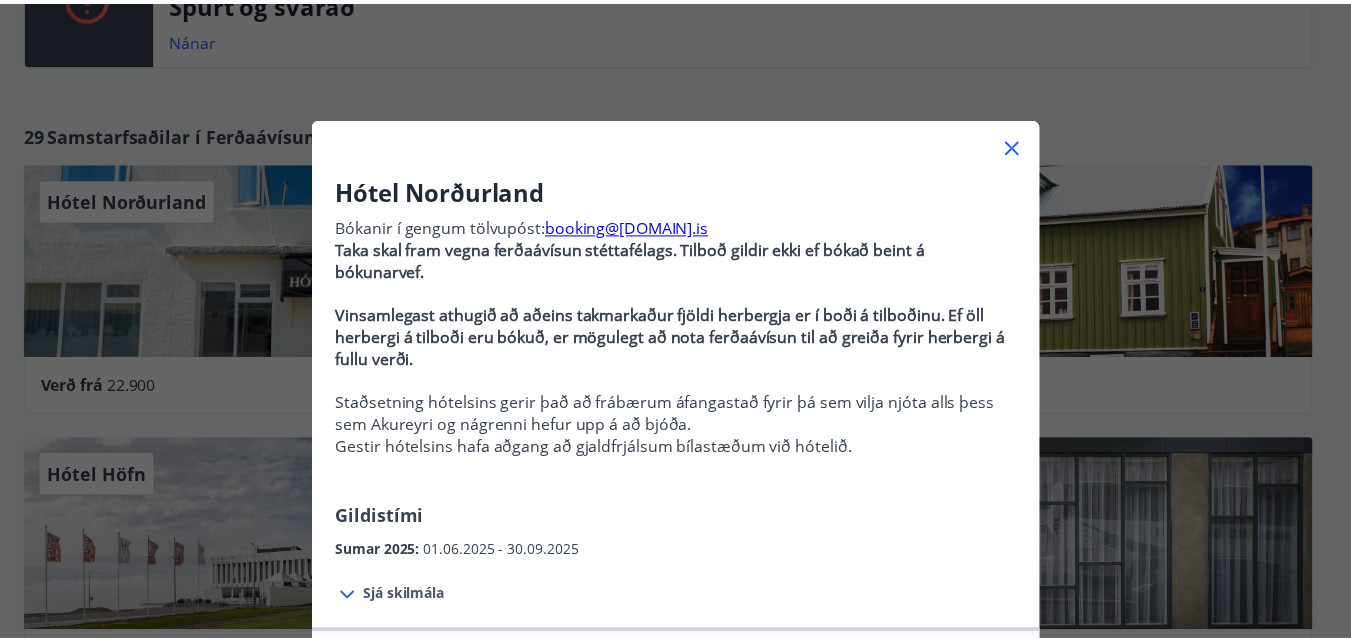 scroll, scrollTop: 0, scrollLeft: 0, axis: both 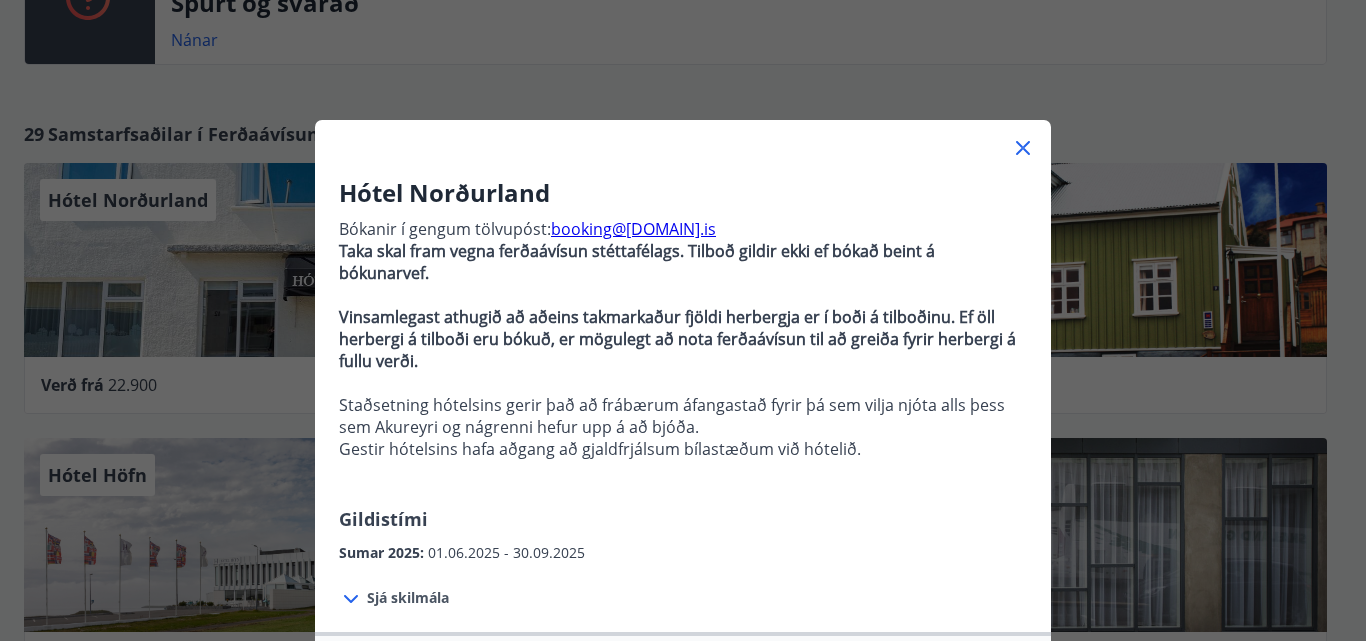 click 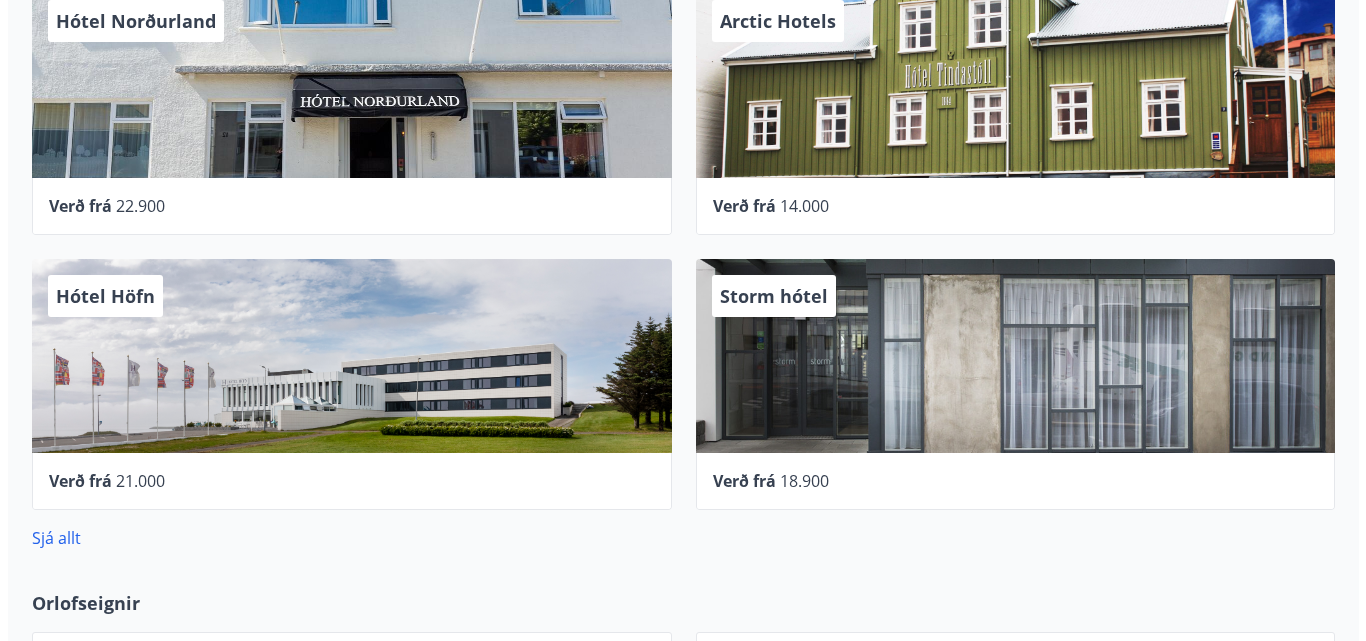 scroll, scrollTop: 736, scrollLeft: 0, axis: vertical 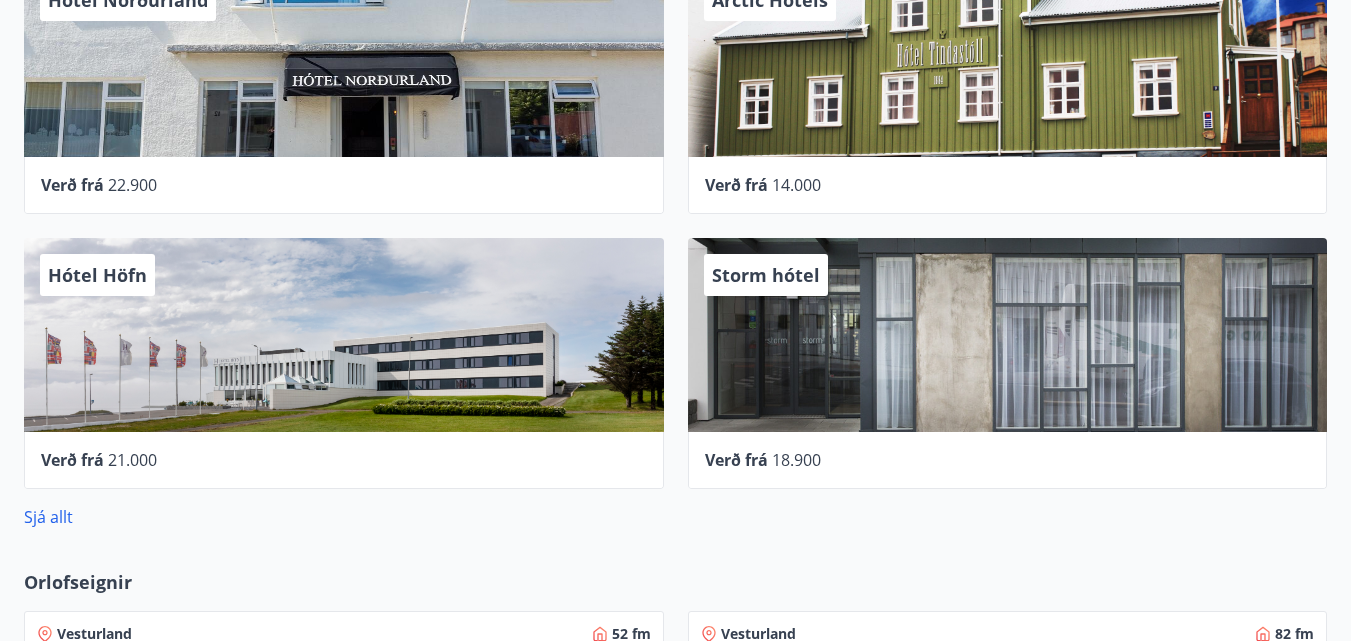 click on "Storm hótel" at bounding box center [1008, 335] 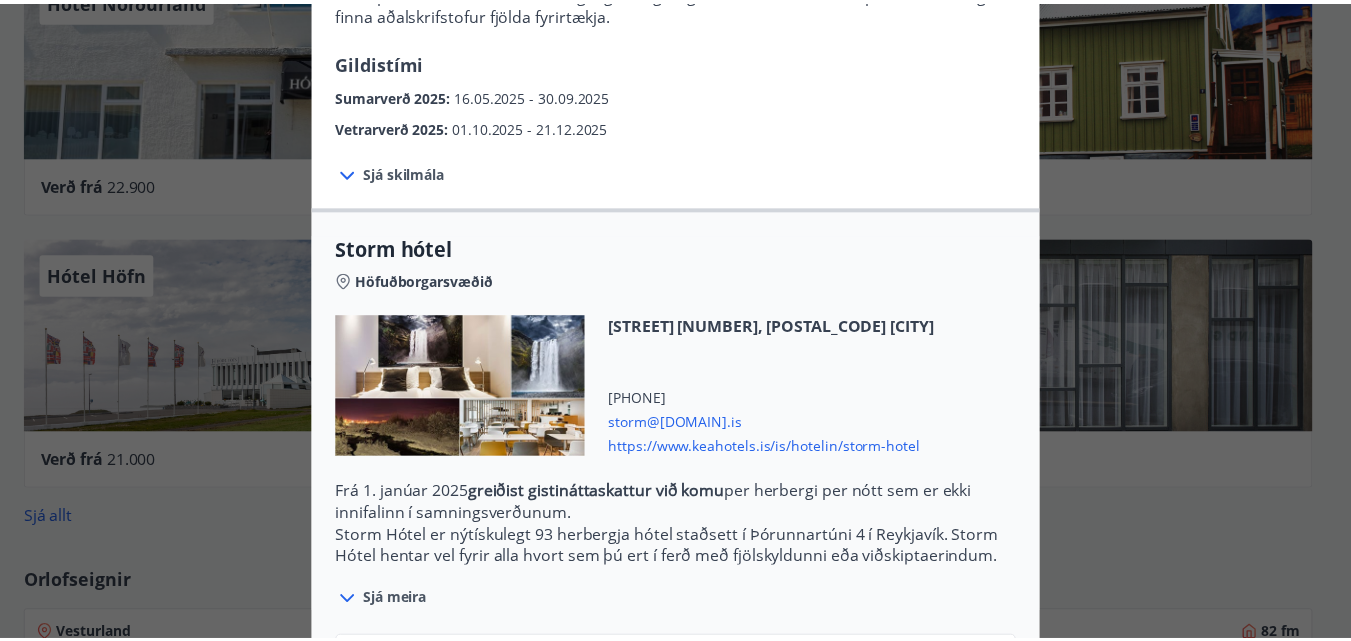scroll, scrollTop: 0, scrollLeft: 0, axis: both 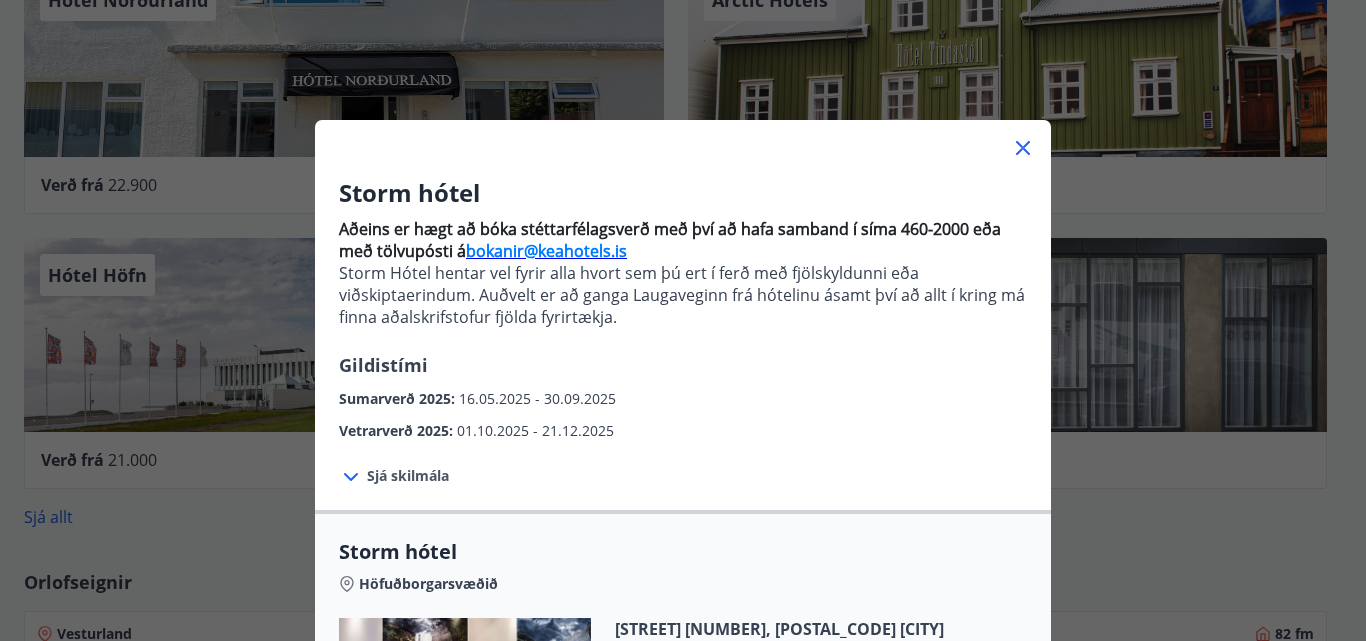 click 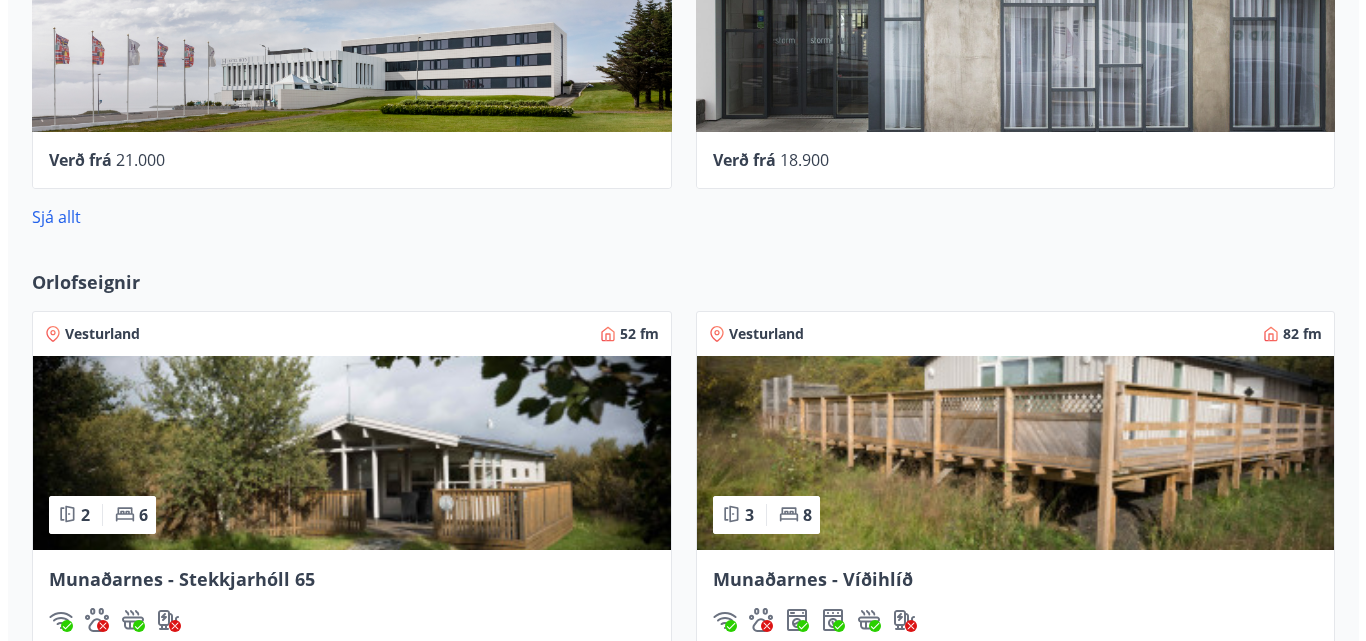 scroll, scrollTop: 836, scrollLeft: 0, axis: vertical 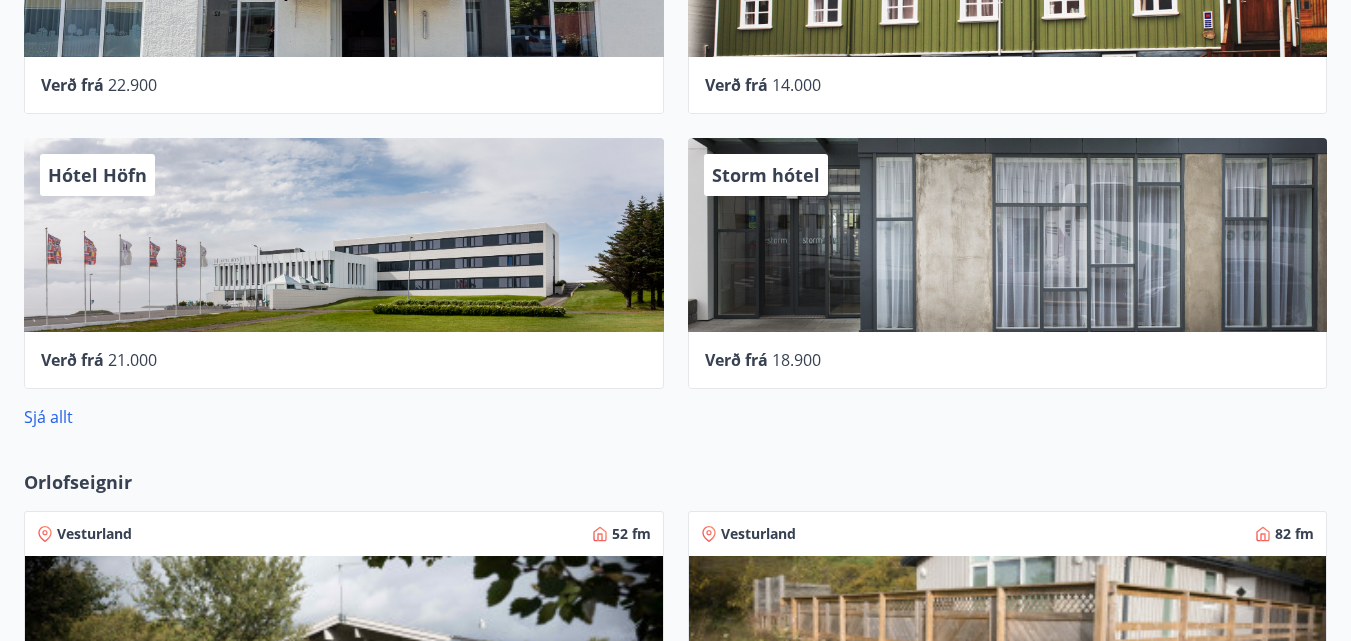 click on "Hótel Höfn" at bounding box center (344, 235) 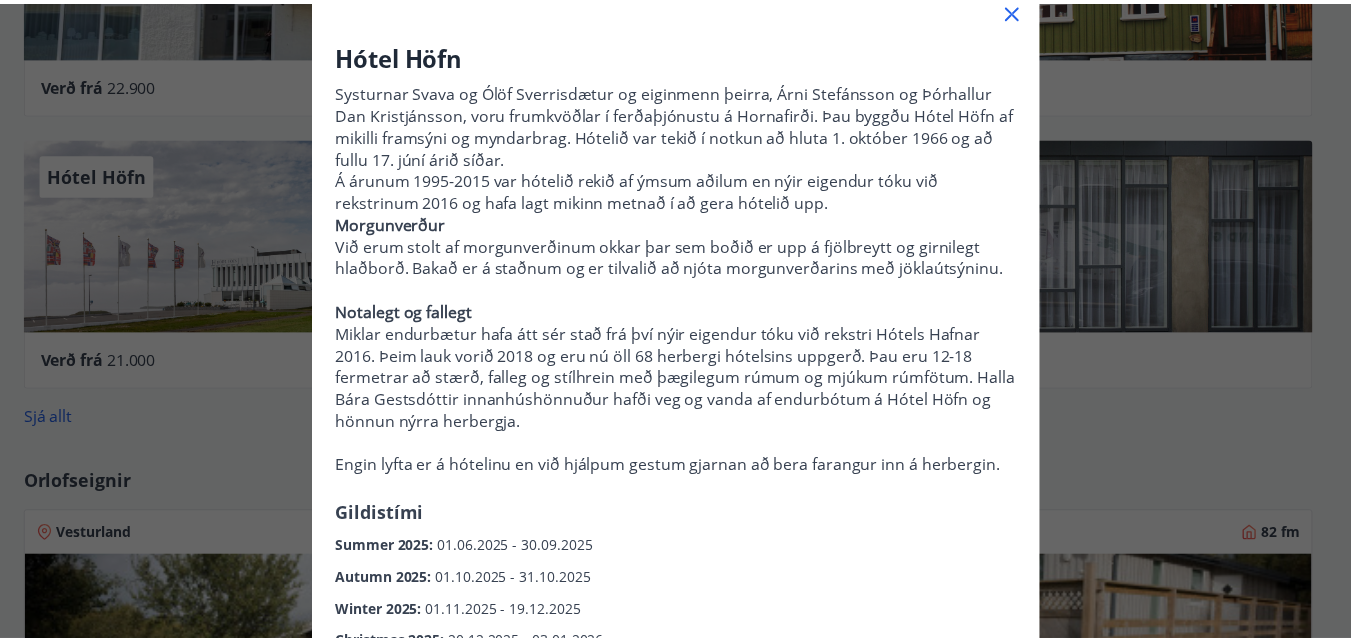 scroll, scrollTop: 0, scrollLeft: 0, axis: both 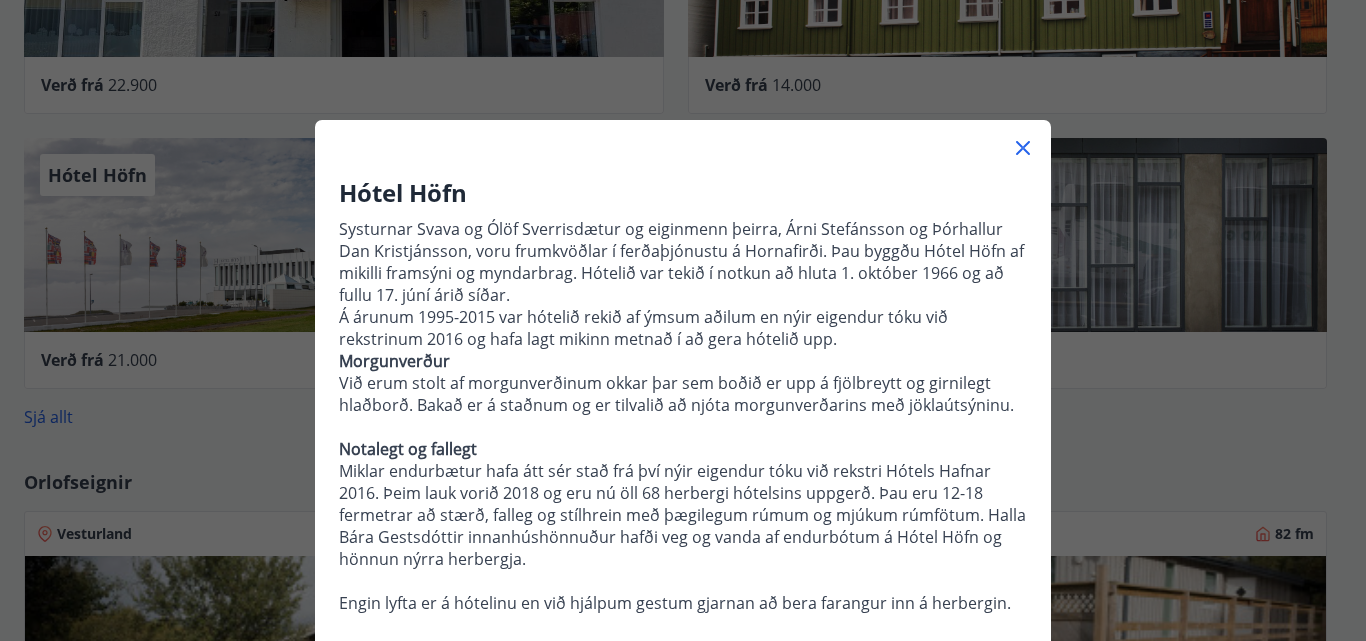 click 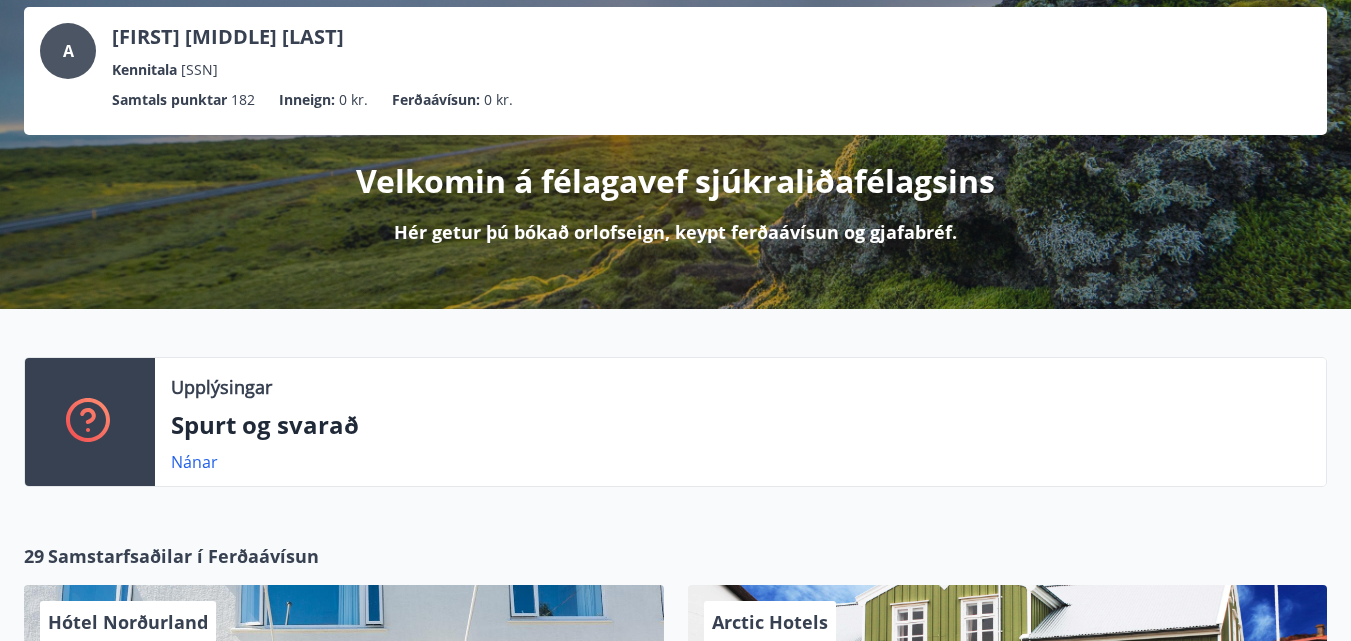 scroll, scrollTop: 0, scrollLeft: 0, axis: both 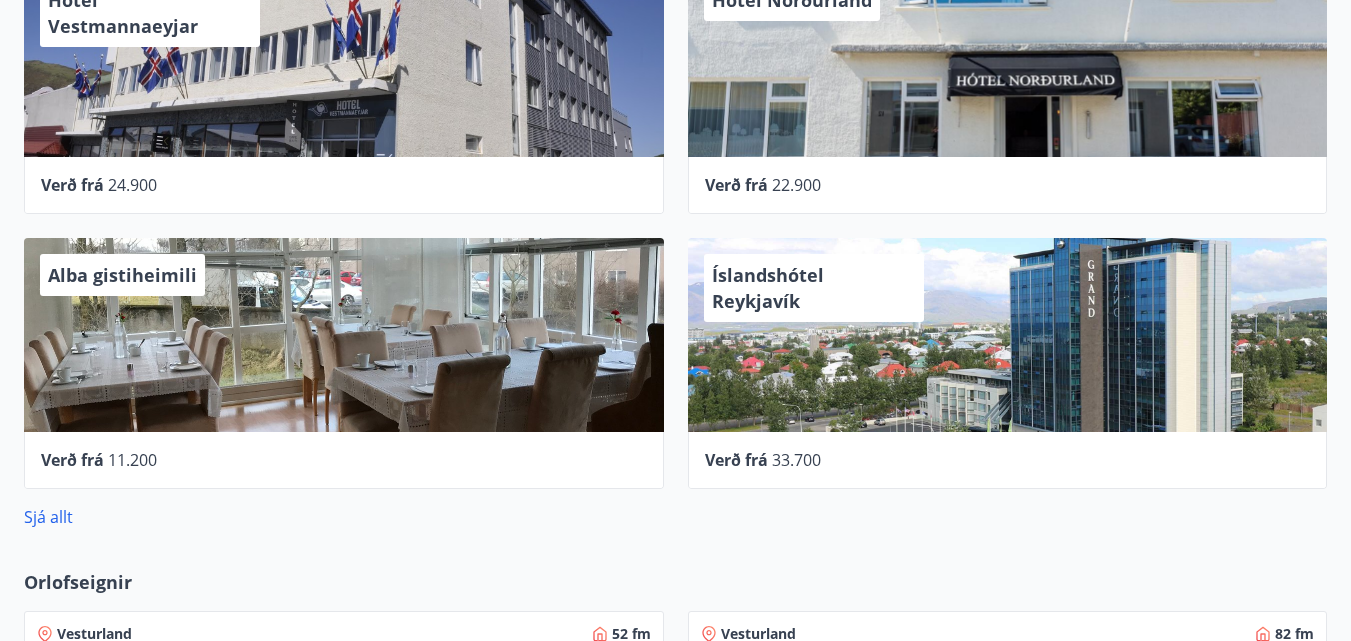 click on "Alba gistiheimili" at bounding box center [122, 275] 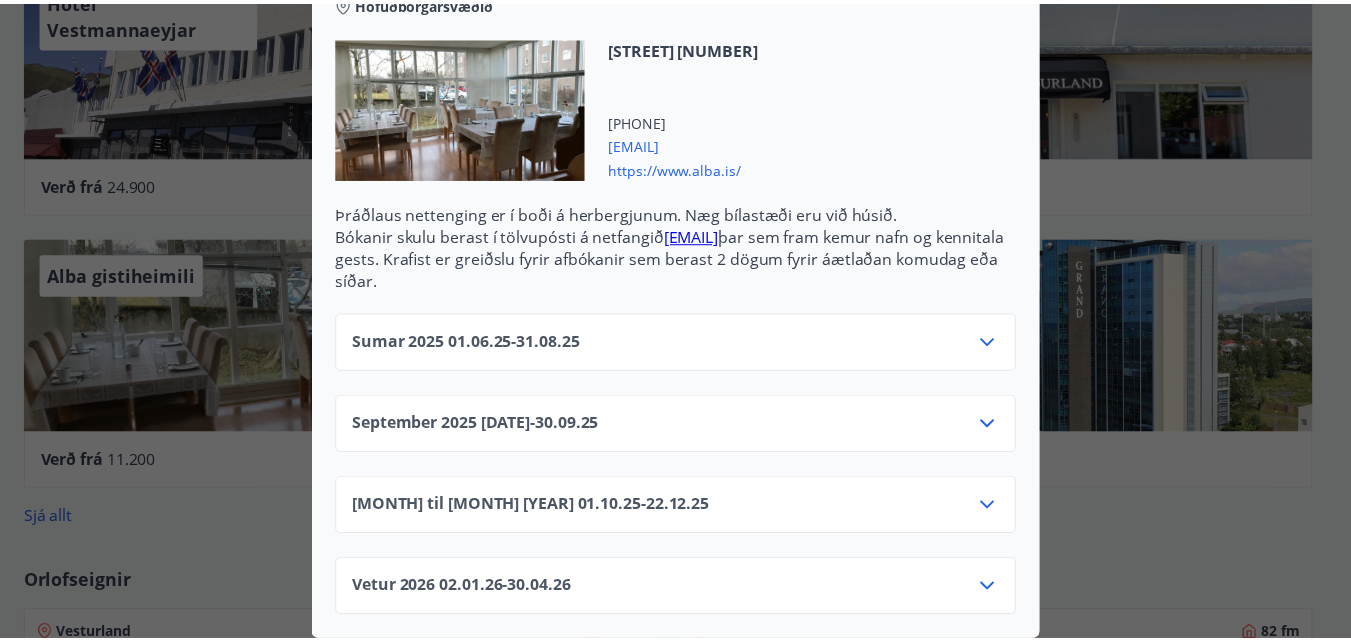 scroll, scrollTop: 0, scrollLeft: 0, axis: both 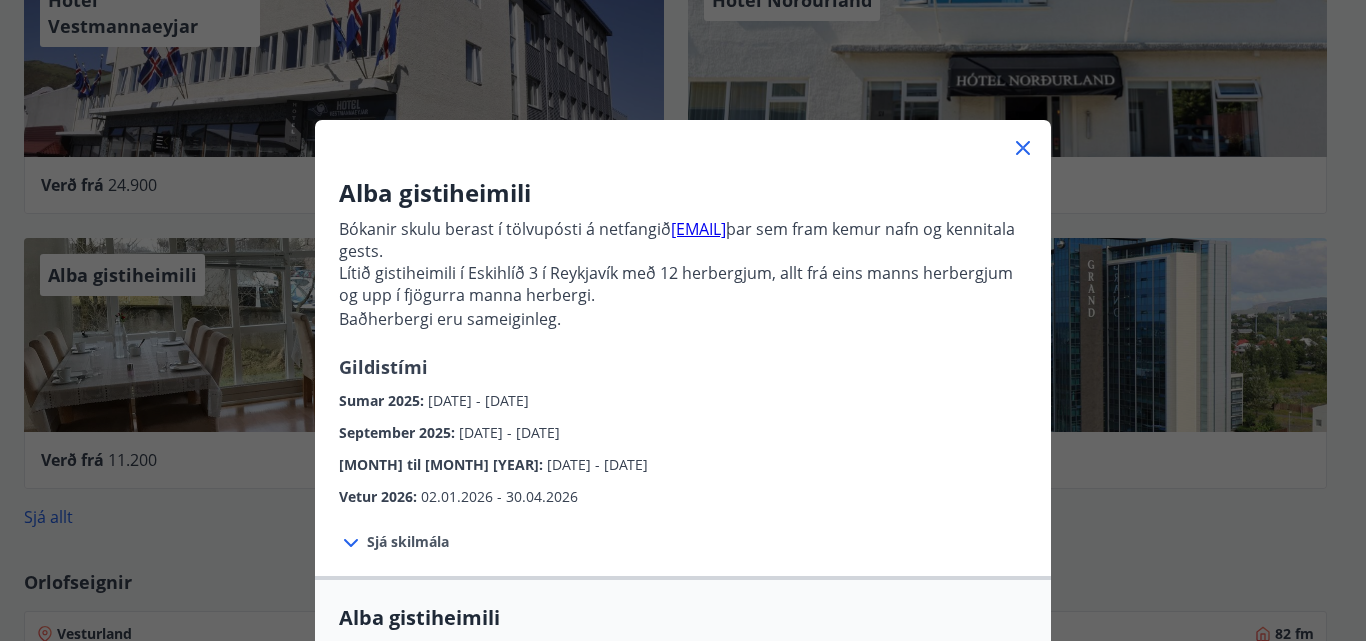 click 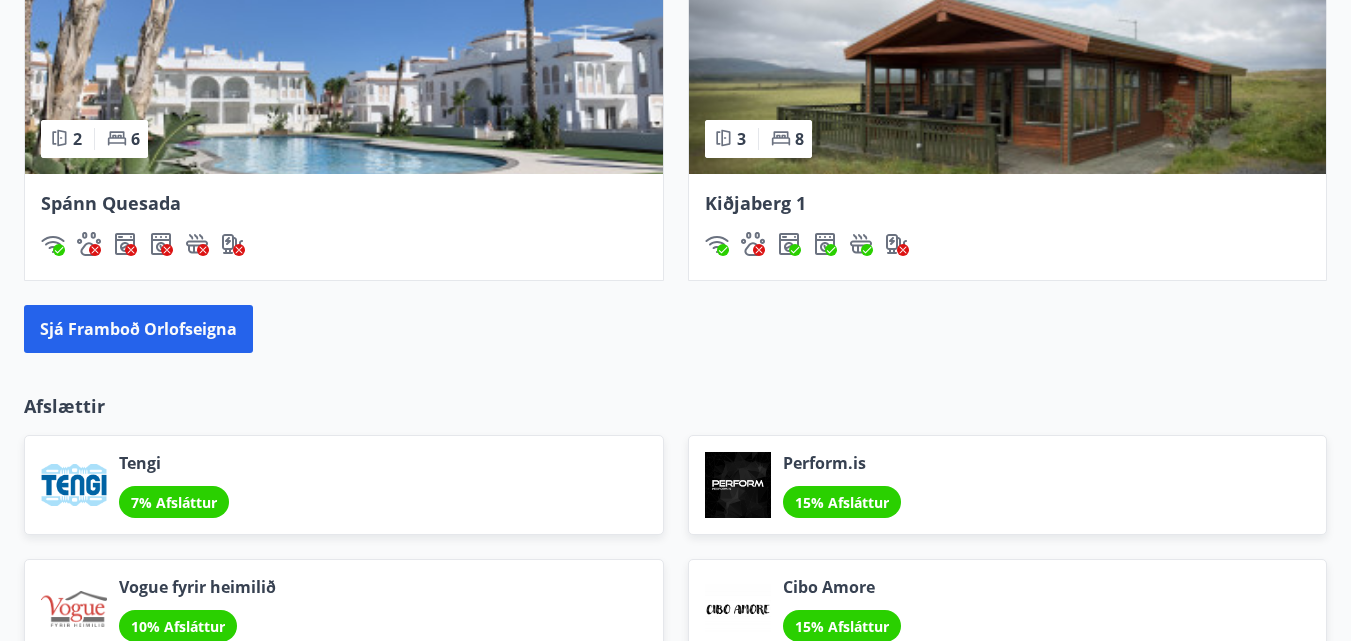 scroll, scrollTop: 1800, scrollLeft: 0, axis: vertical 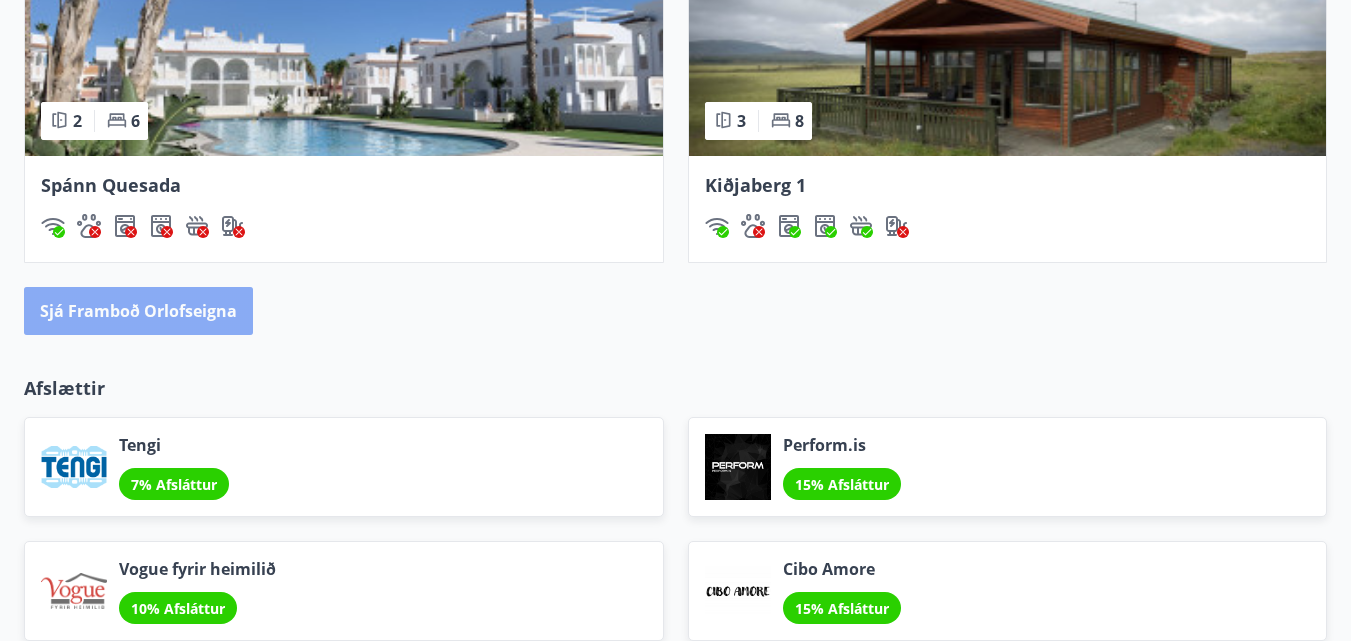 click on "Sjá framboð orlofseigna" at bounding box center [138, 311] 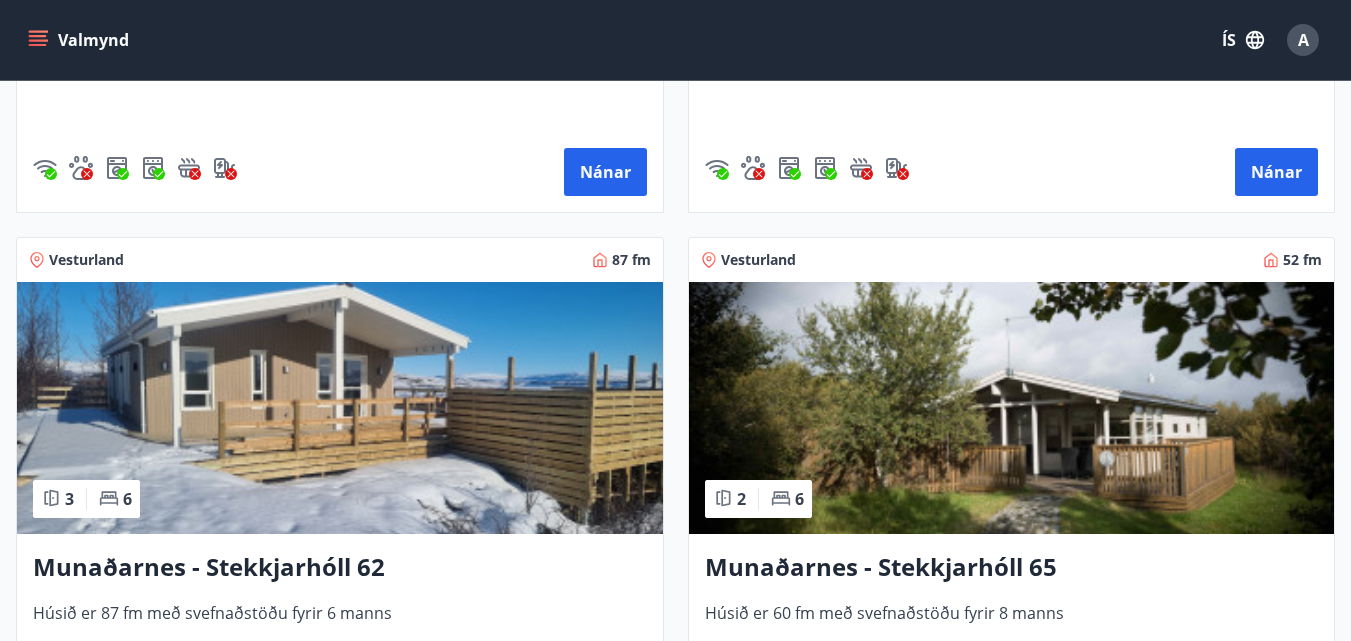scroll, scrollTop: 362, scrollLeft: 0, axis: vertical 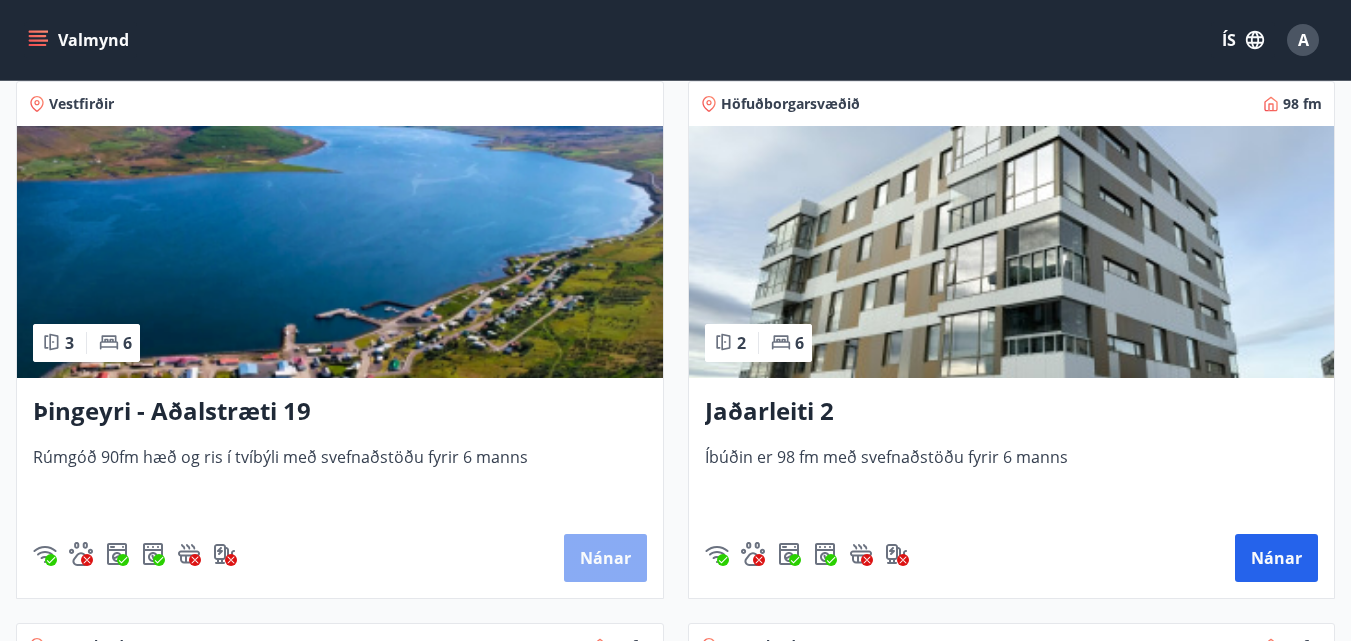 click on "Nánar" at bounding box center (605, 558) 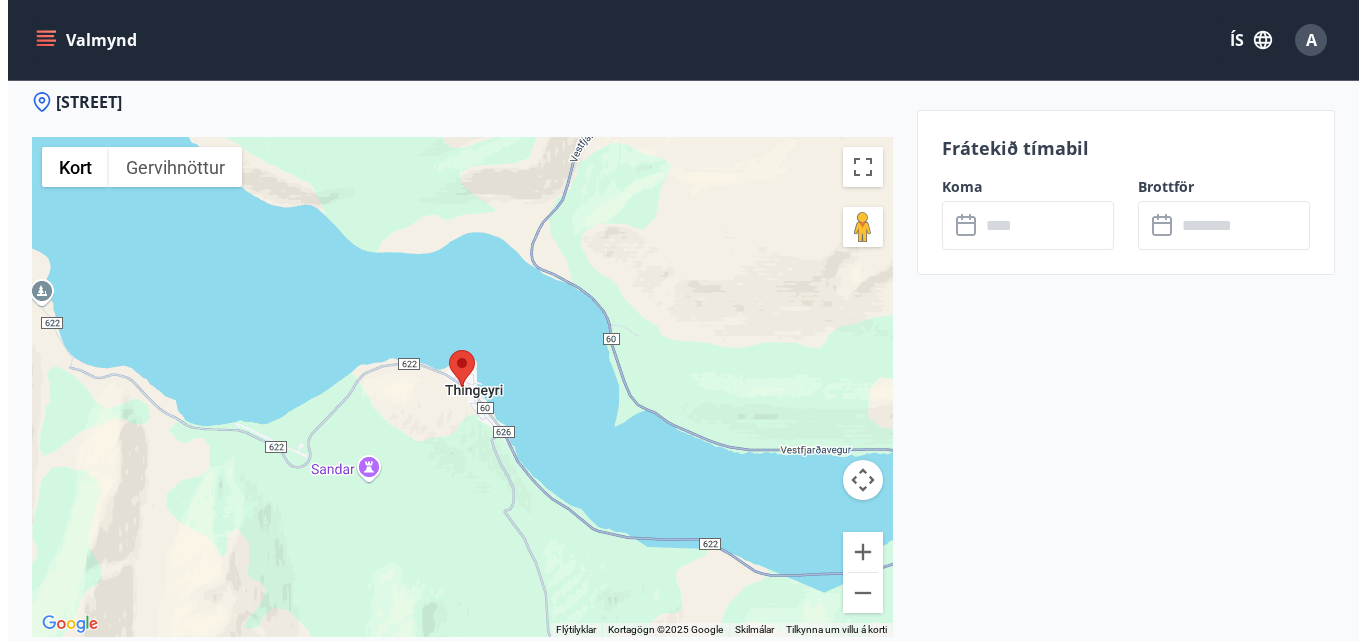 scroll, scrollTop: 3176, scrollLeft: 0, axis: vertical 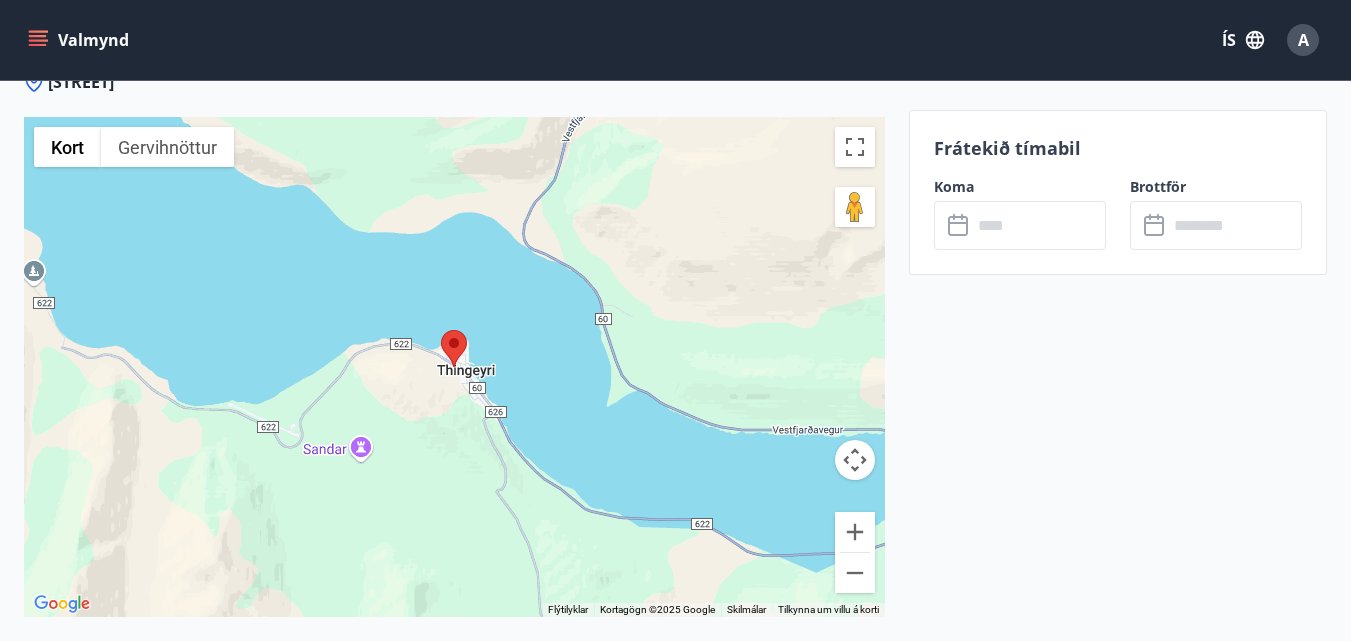 click 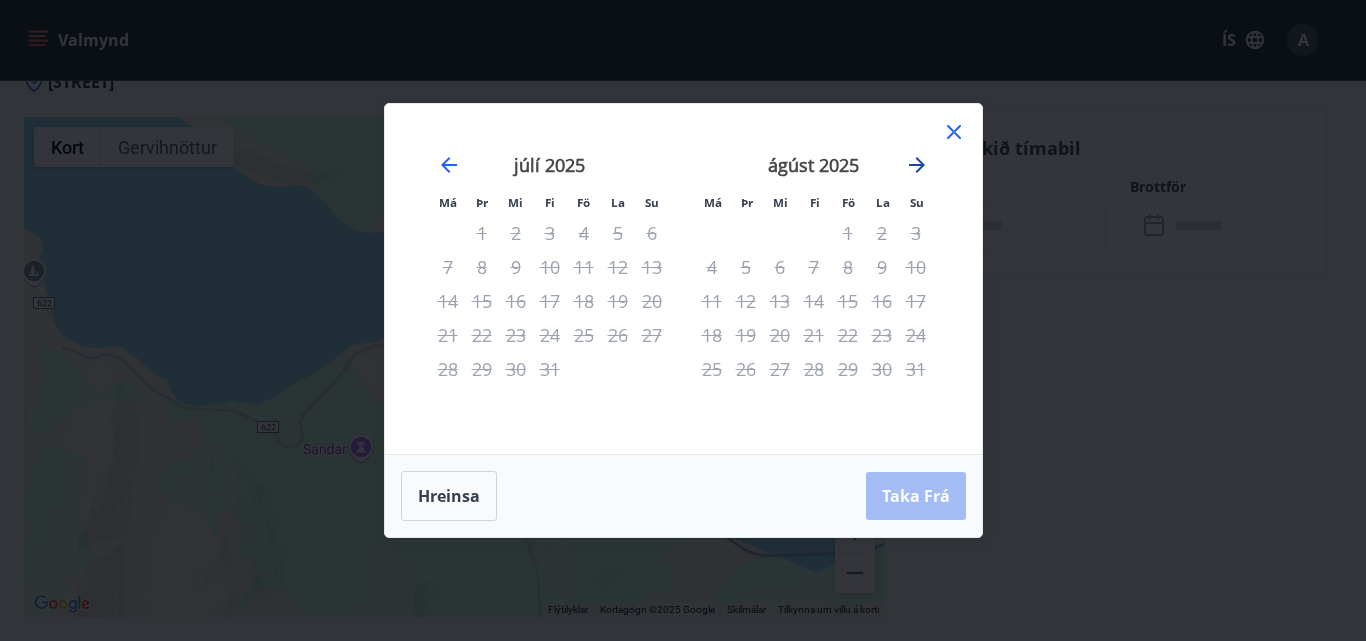 click 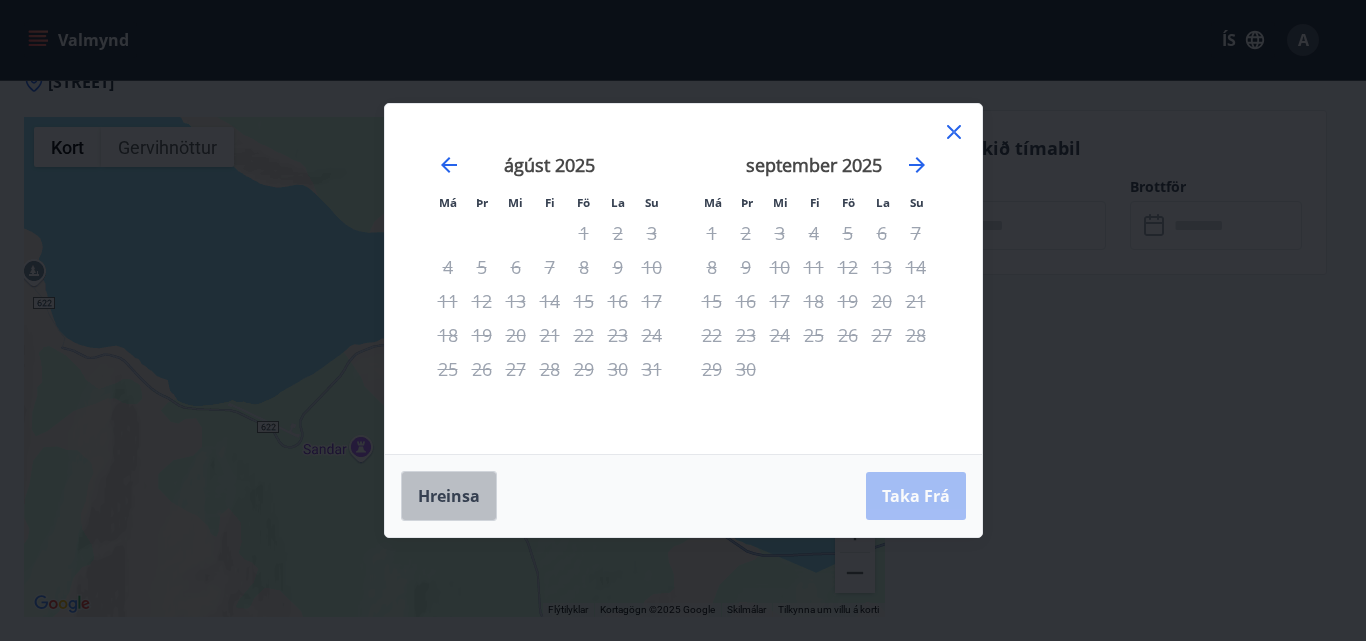 click on "Hreinsa" at bounding box center (449, 496) 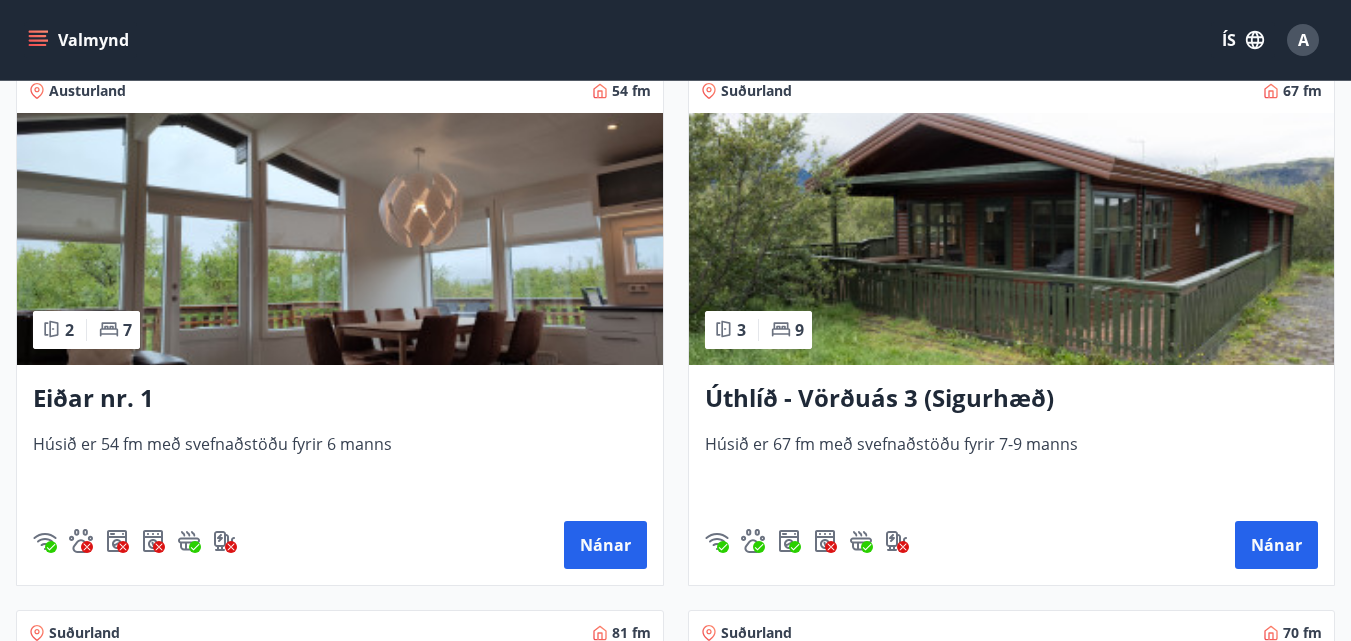 scroll, scrollTop: 4200, scrollLeft: 0, axis: vertical 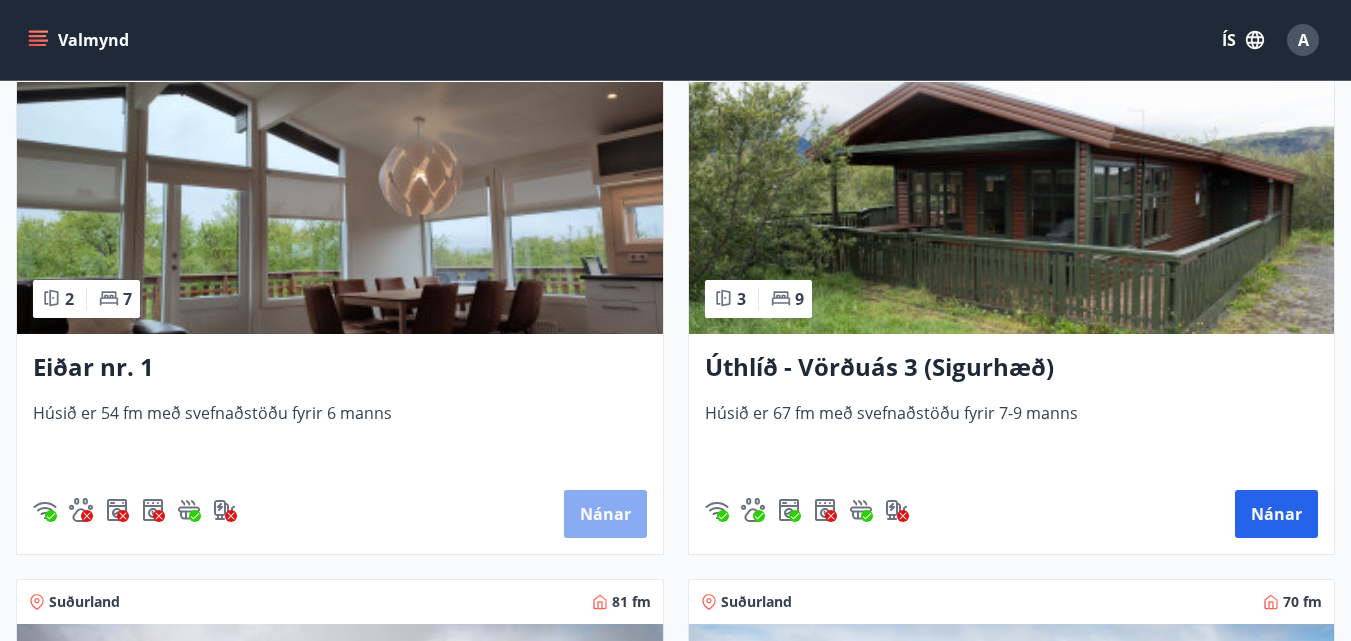click on "Nánar" at bounding box center [605, 514] 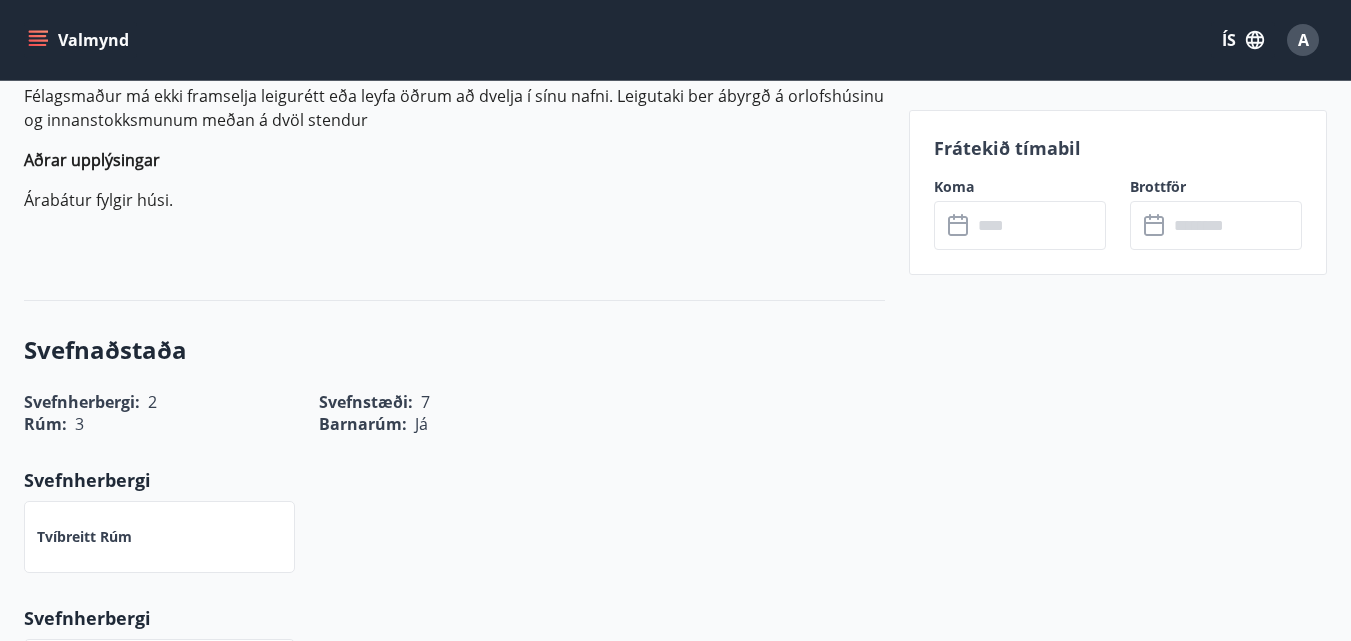 scroll, scrollTop: 700, scrollLeft: 0, axis: vertical 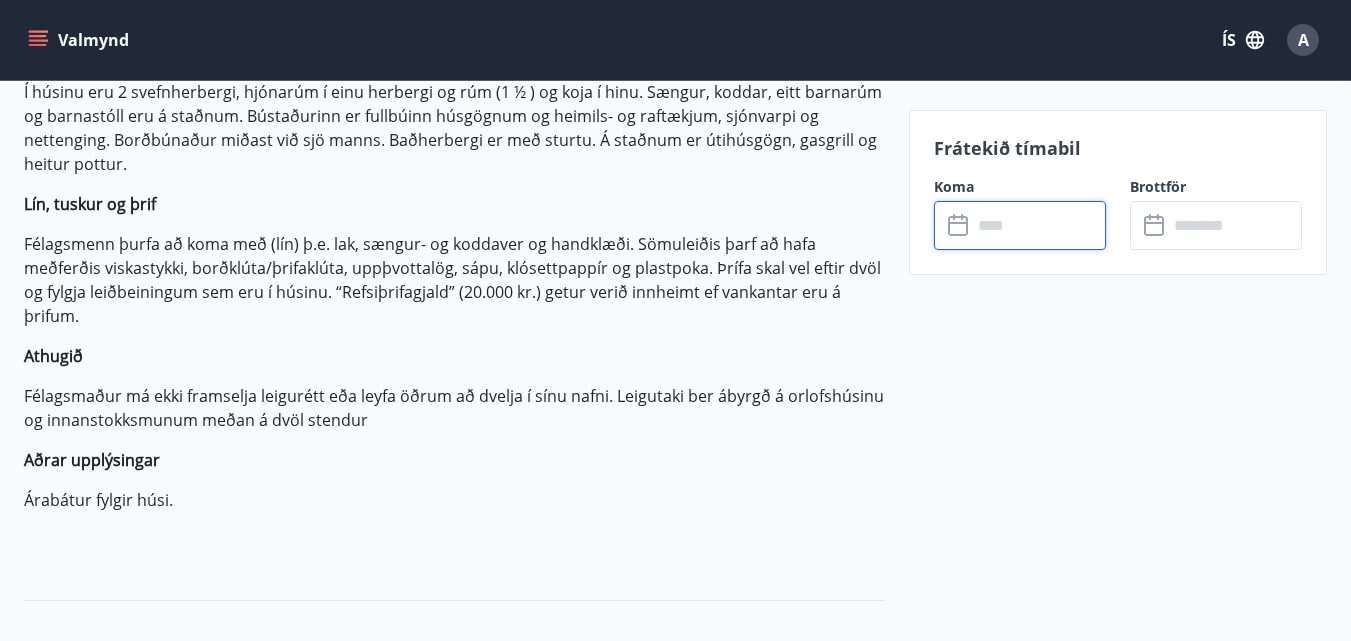 click at bounding box center [1039, 225] 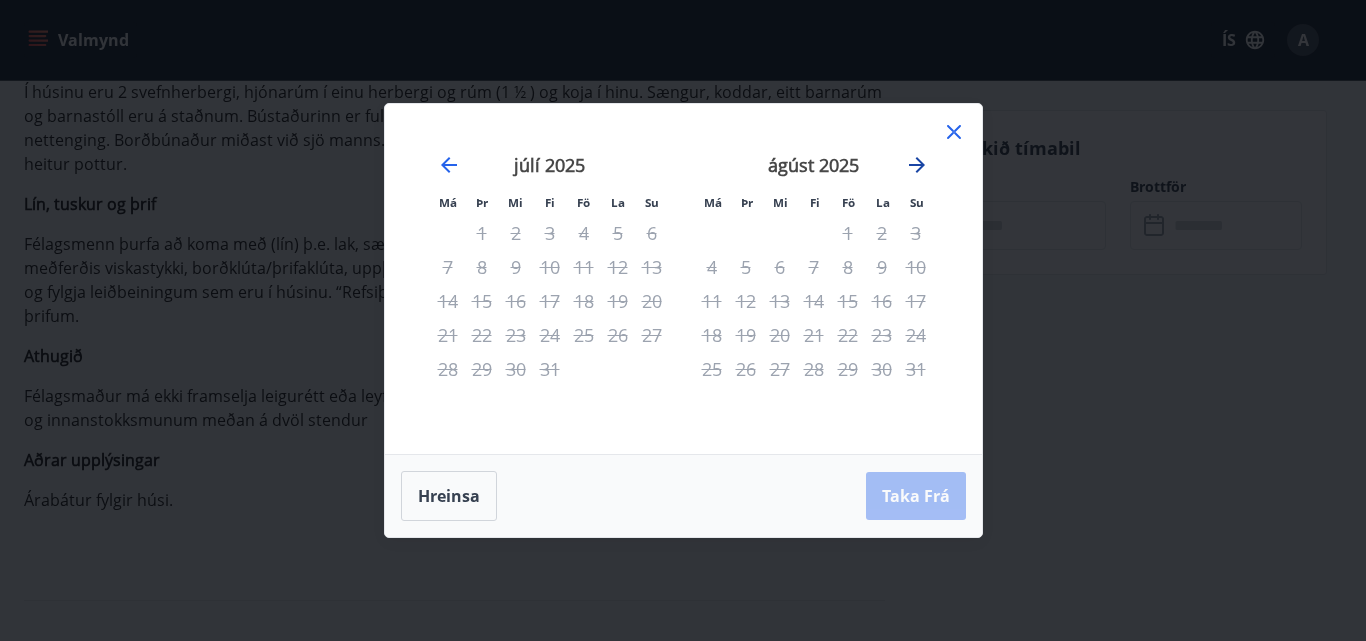 click 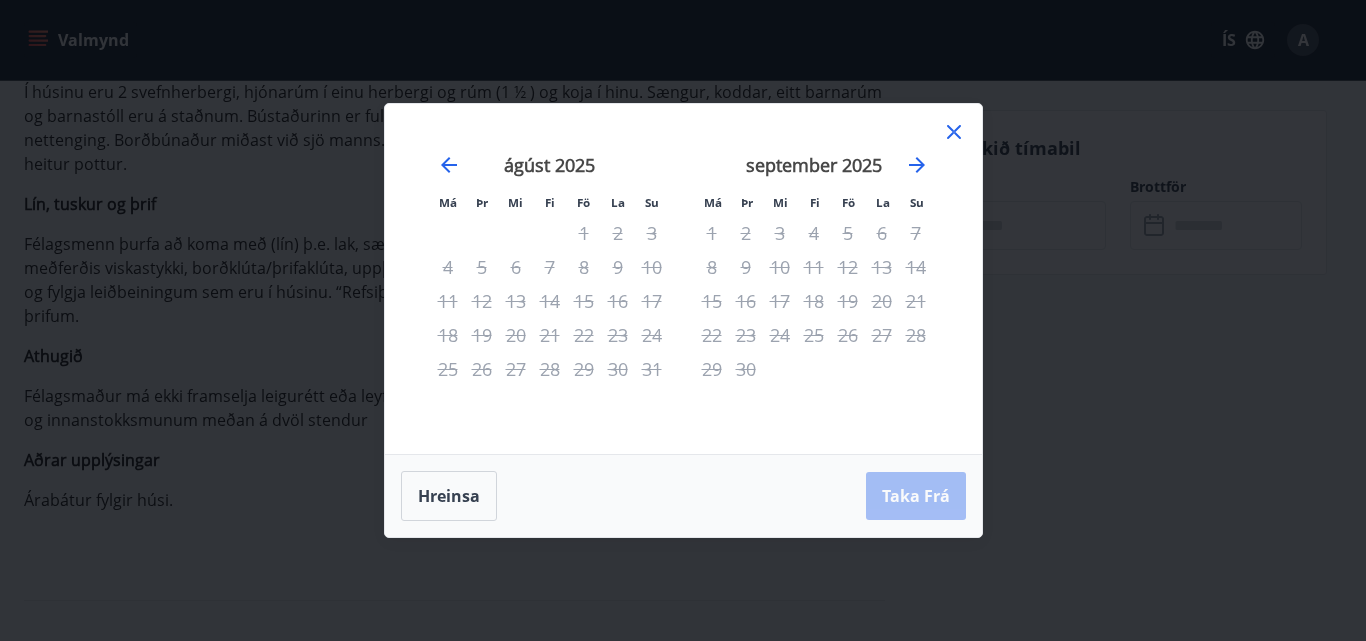 click 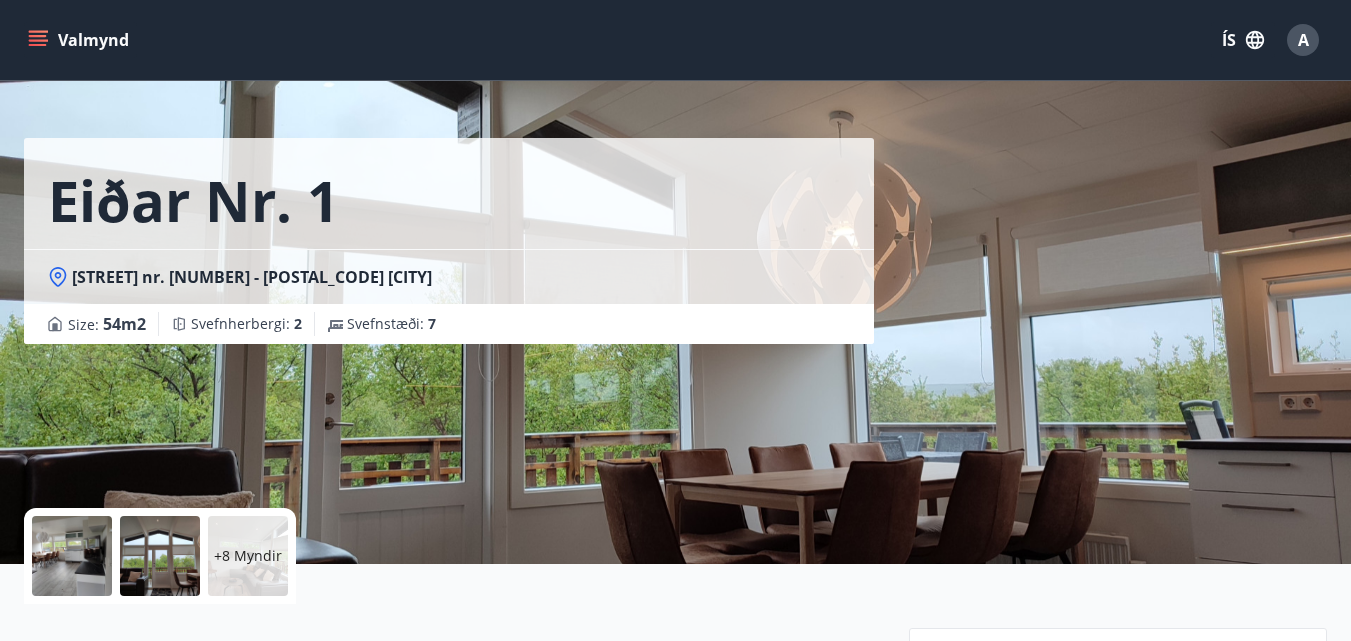 scroll, scrollTop: 0, scrollLeft: 0, axis: both 